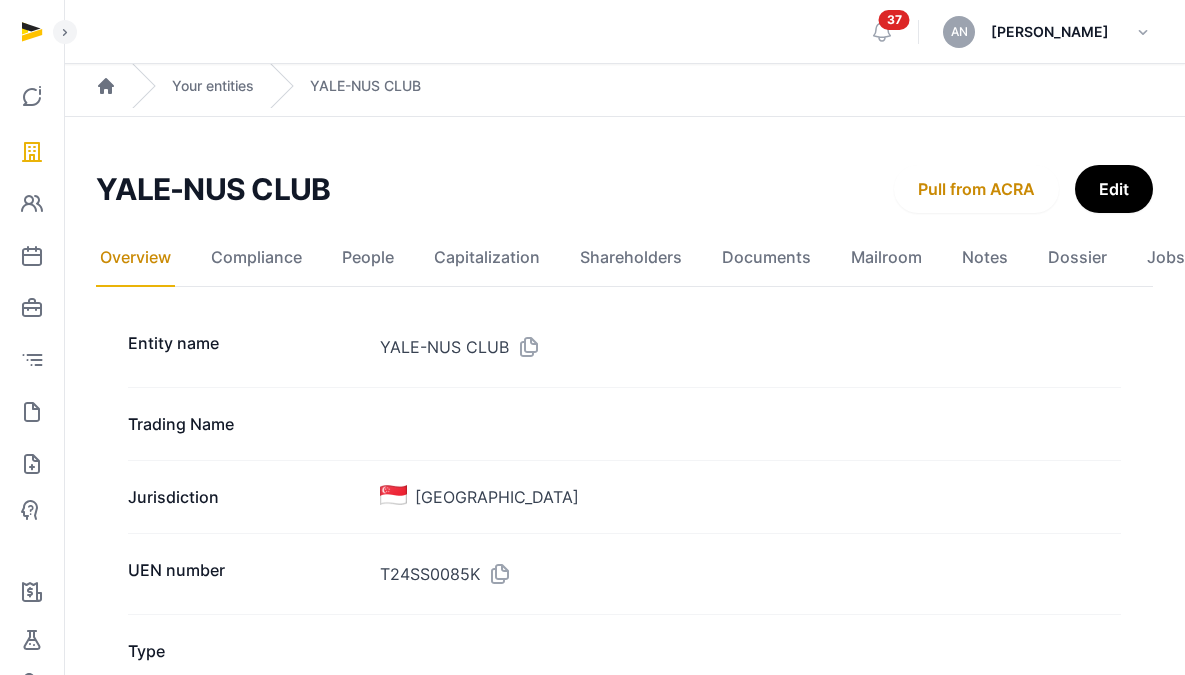 scroll, scrollTop: 0, scrollLeft: 0, axis: both 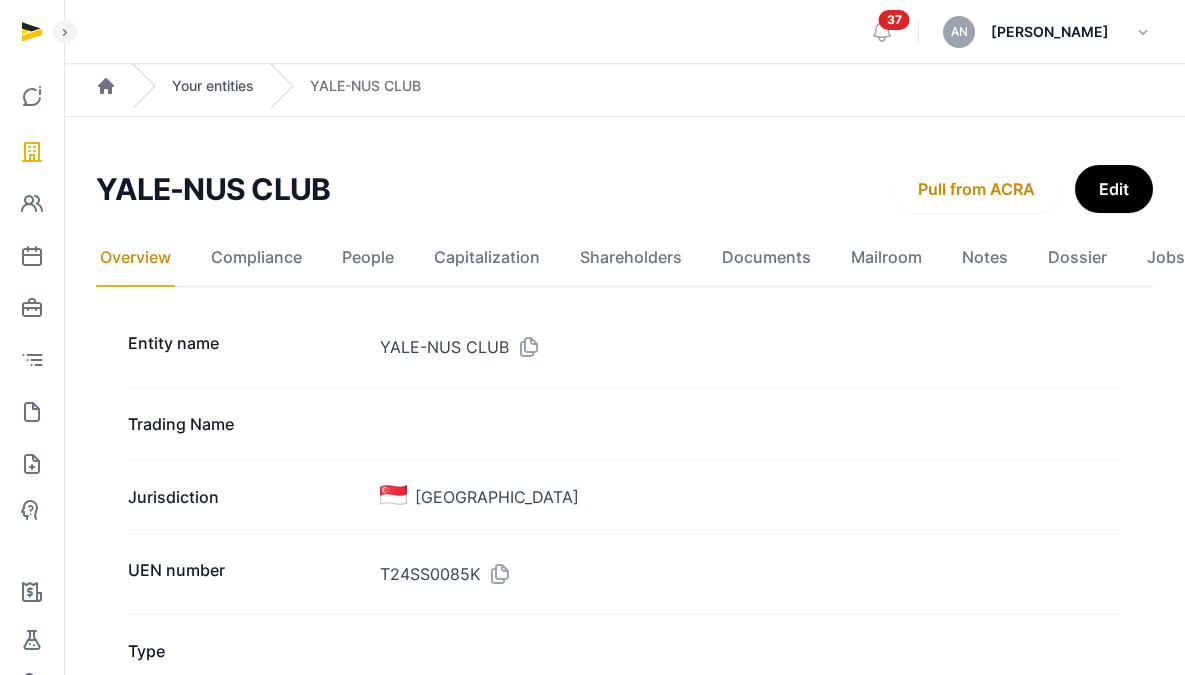 click on "Your entities" at bounding box center [213, 86] 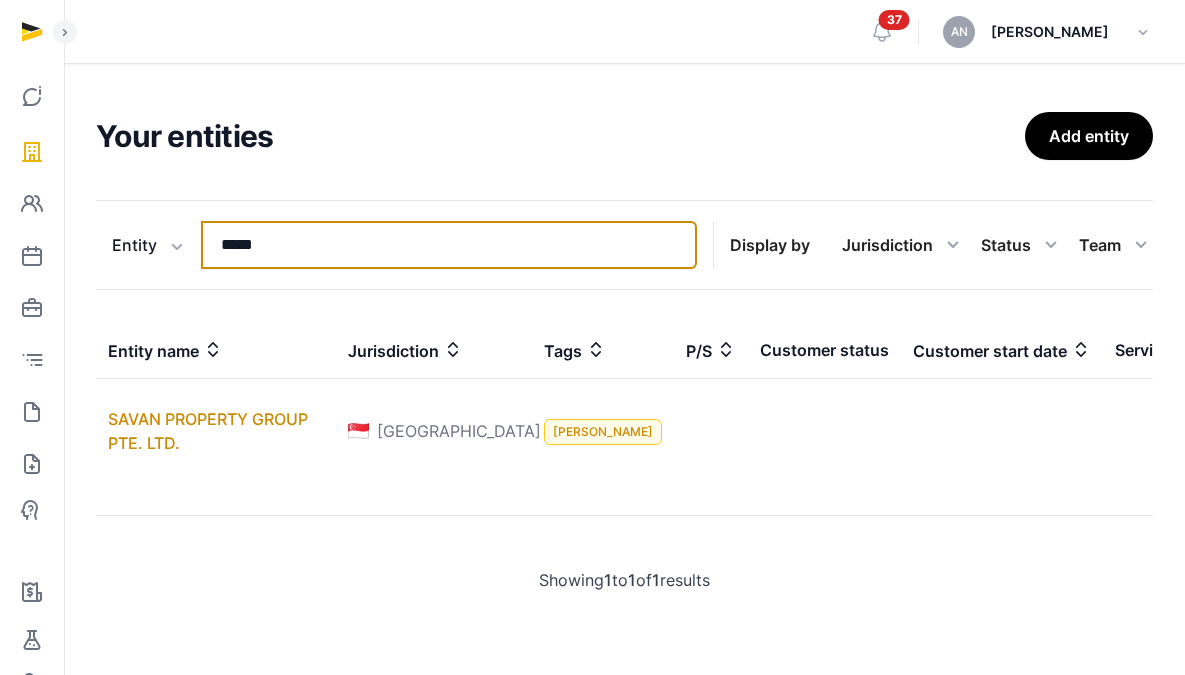 click on "*****" at bounding box center [449, 245] 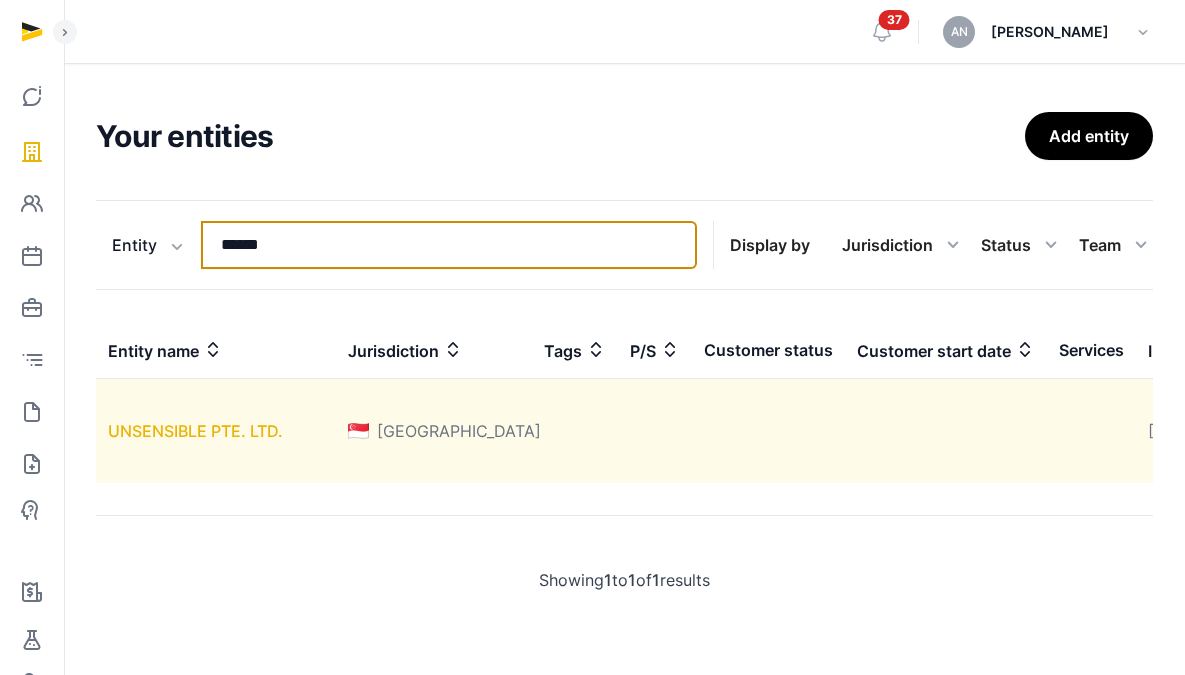 type on "******" 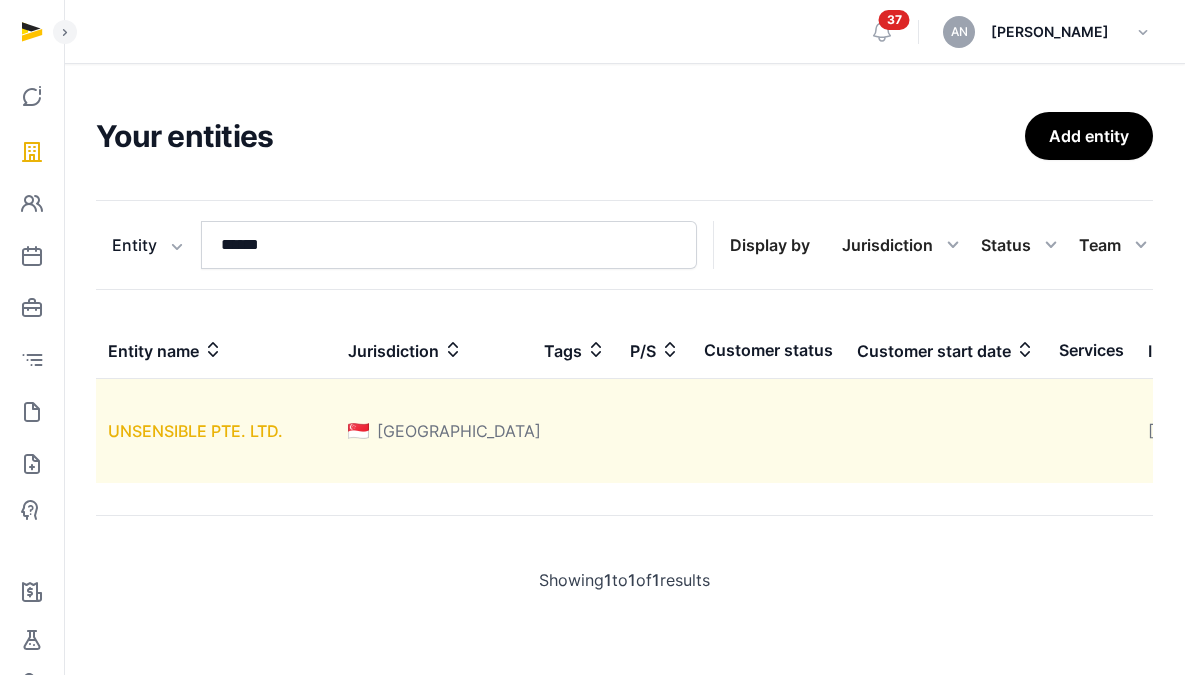click on "UNSENSIBLE PTE. LTD." at bounding box center [195, 431] 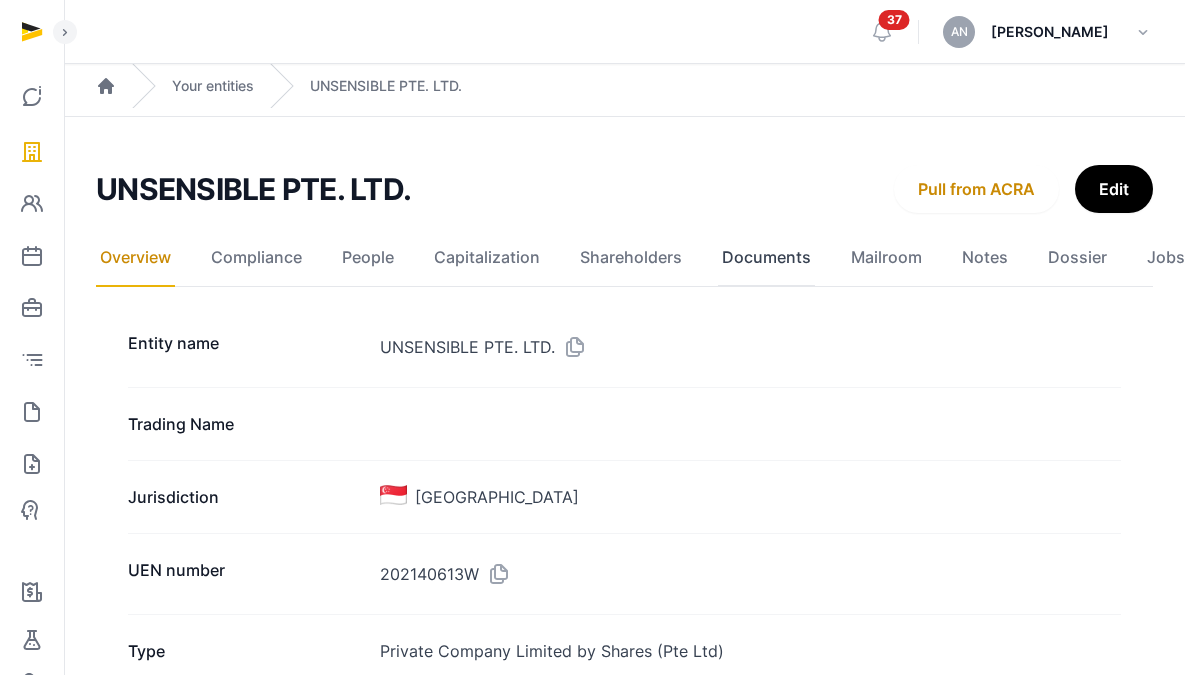 click on "Documents" 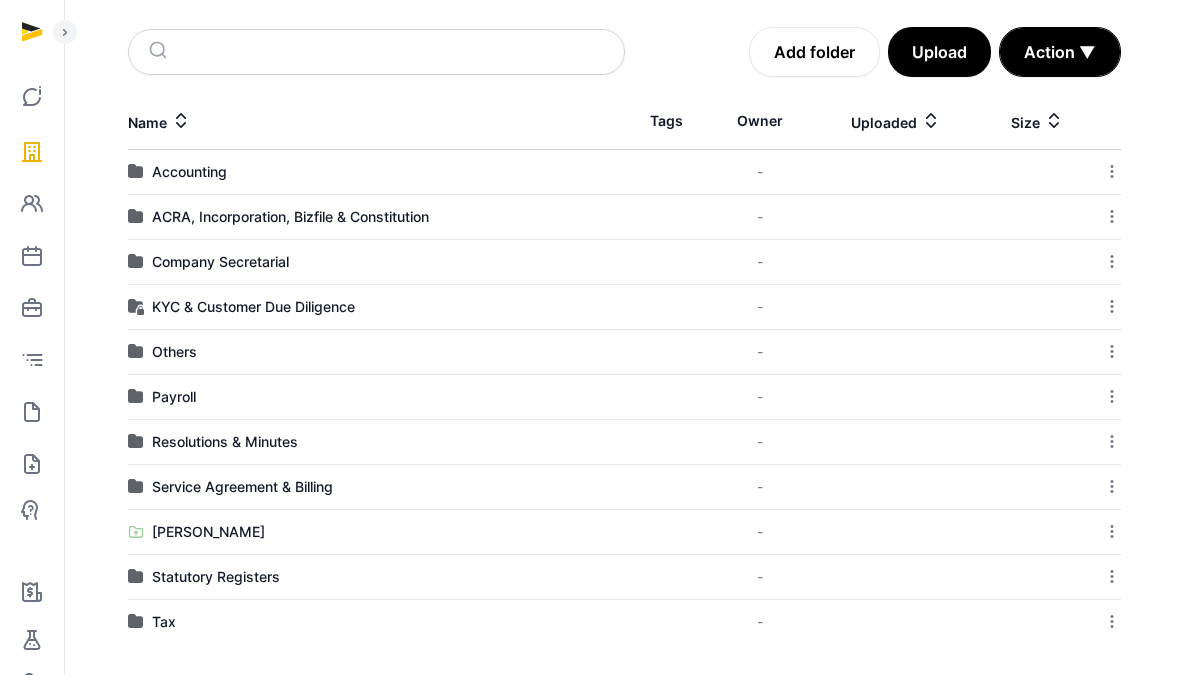 scroll, scrollTop: 289, scrollLeft: 0, axis: vertical 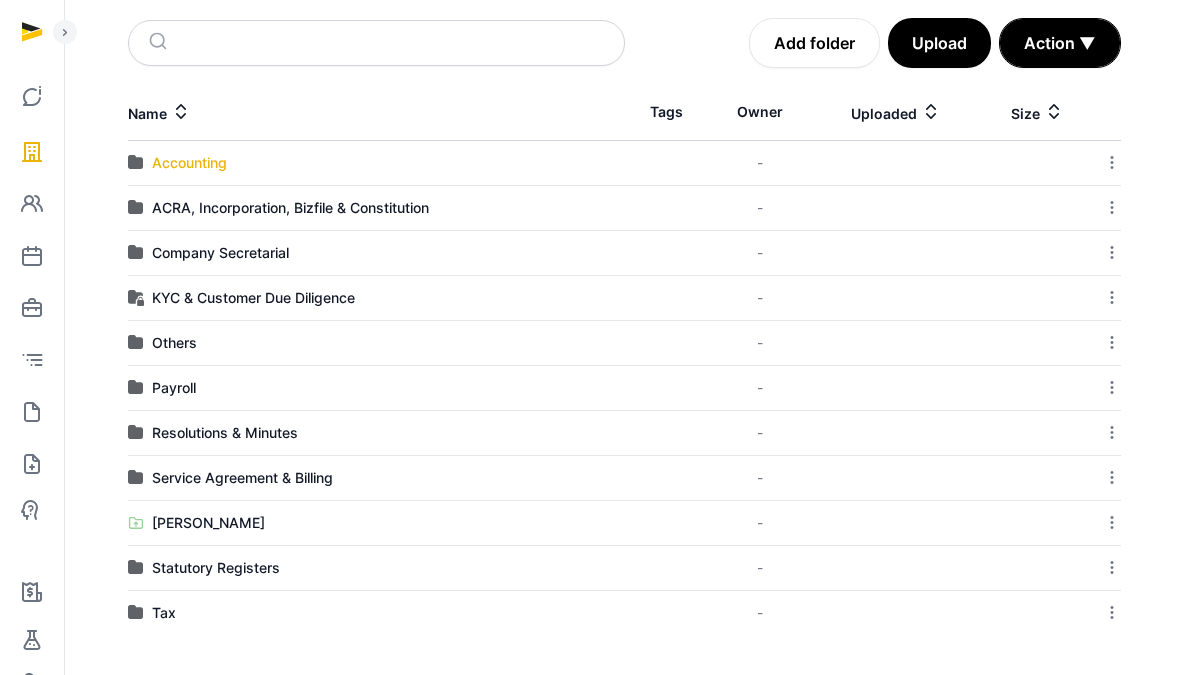 click on "Accounting" at bounding box center [189, 163] 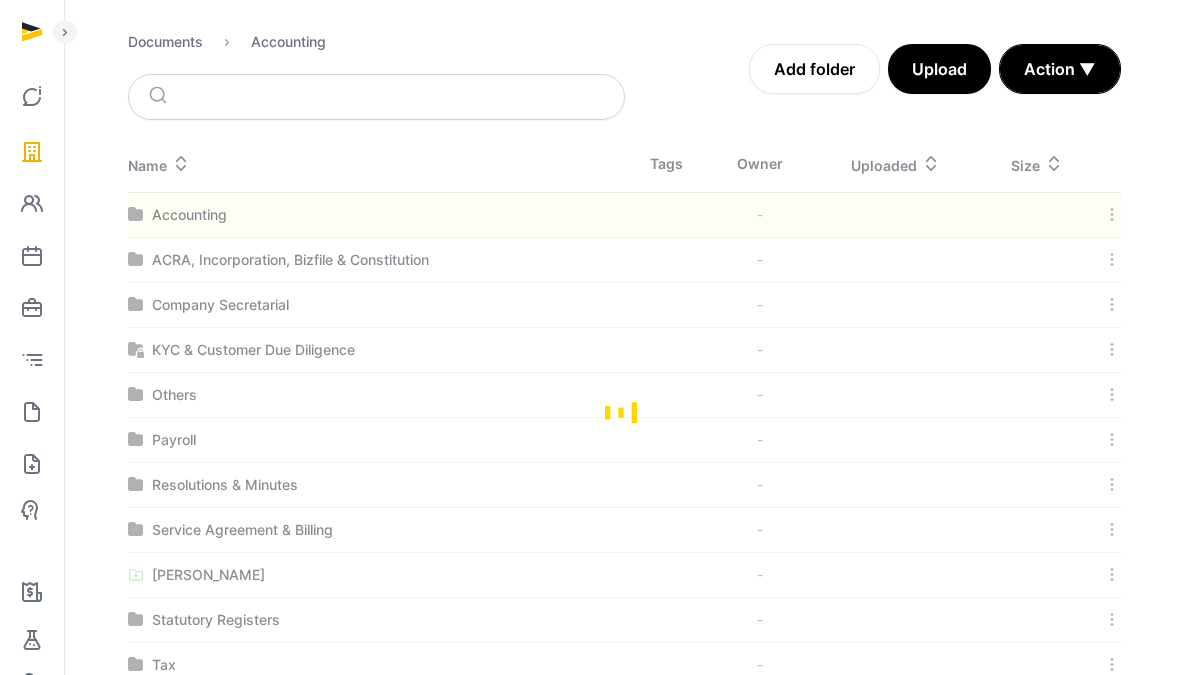 scroll, scrollTop: 71, scrollLeft: 0, axis: vertical 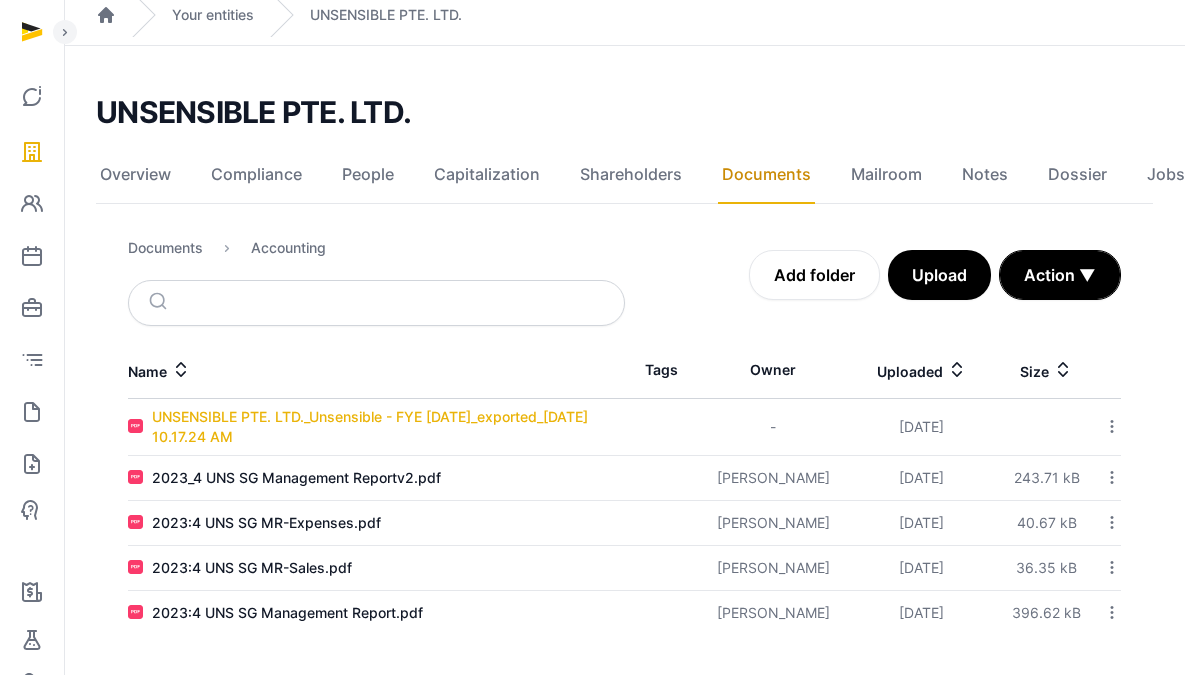 click on "UNSENSIBLE PTE. LTD._Unsensible - FYE [DATE]_exported_[DATE] 10.17.24 AM" at bounding box center (388, 427) 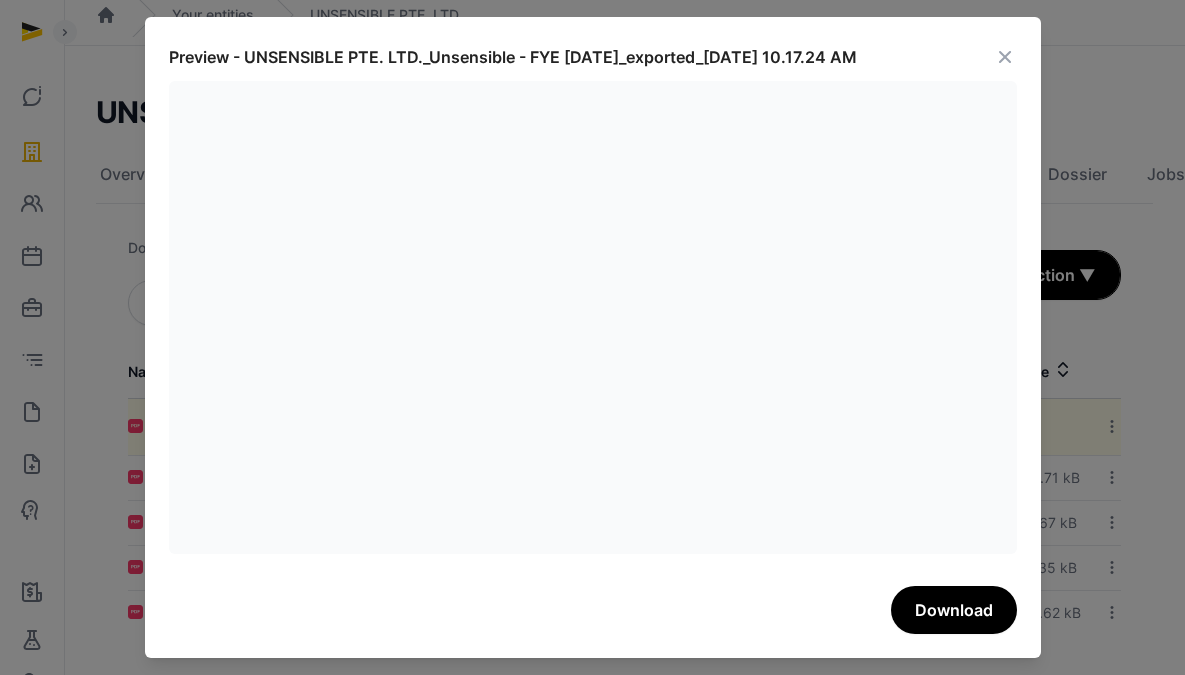 click at bounding box center [1005, 57] 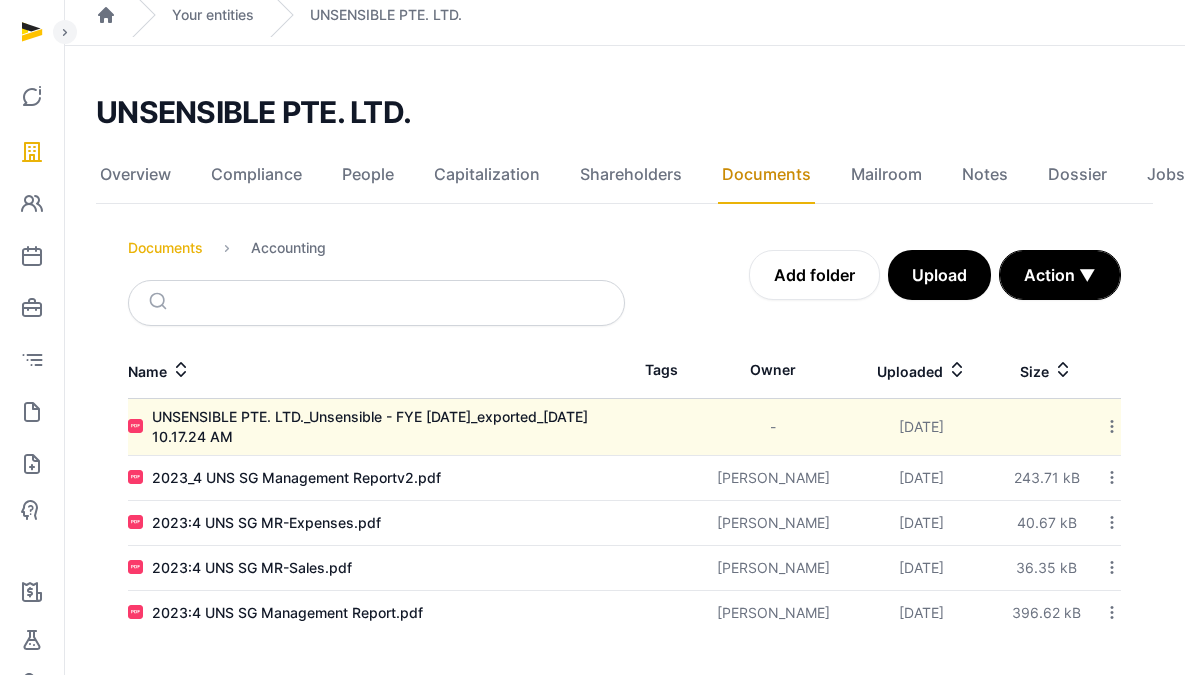 click on "Documents" at bounding box center [165, 248] 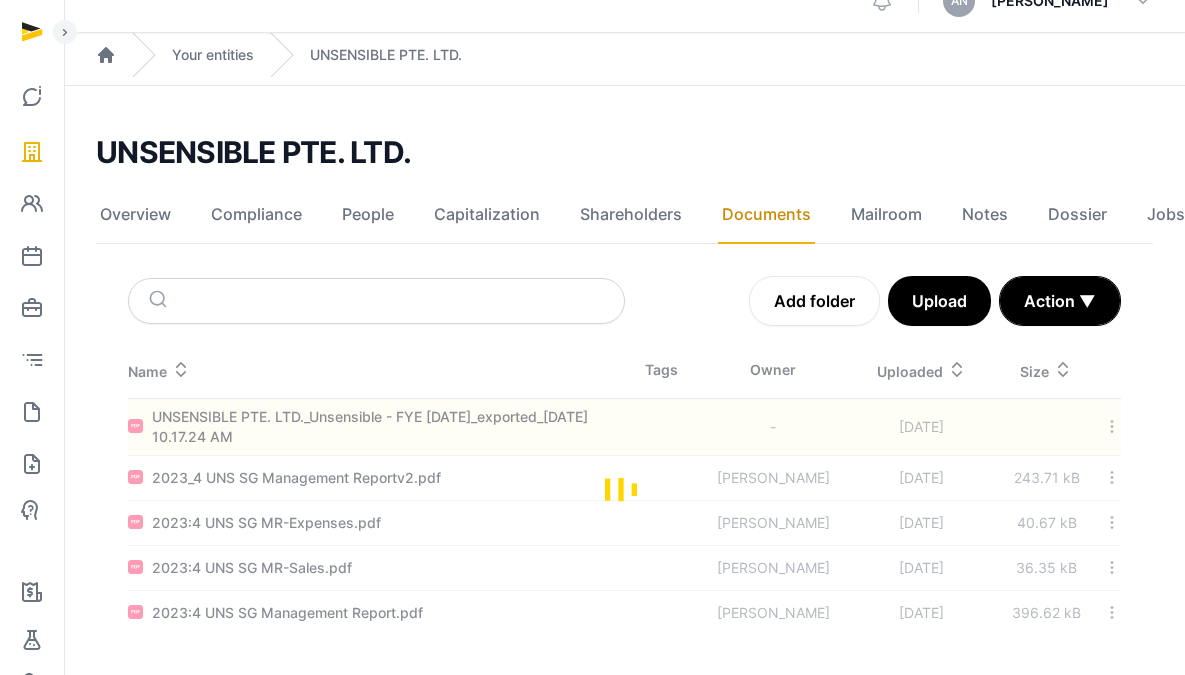 scroll, scrollTop: 289, scrollLeft: 0, axis: vertical 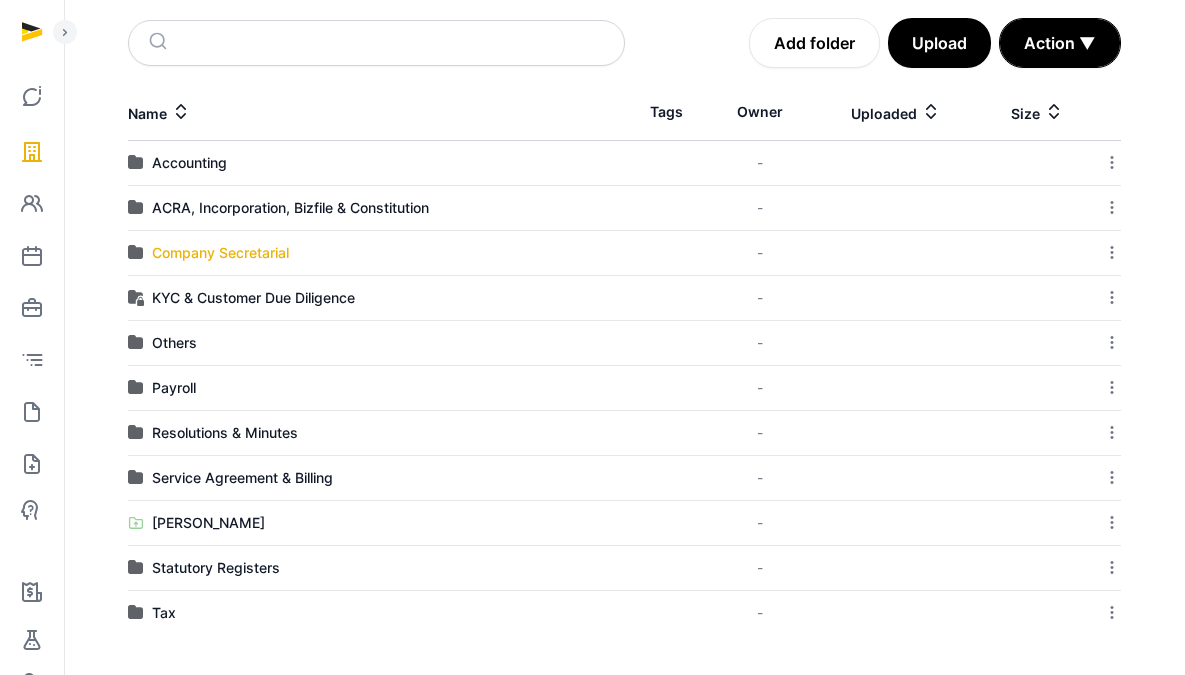 click on "Company Secretarial" at bounding box center (220, 253) 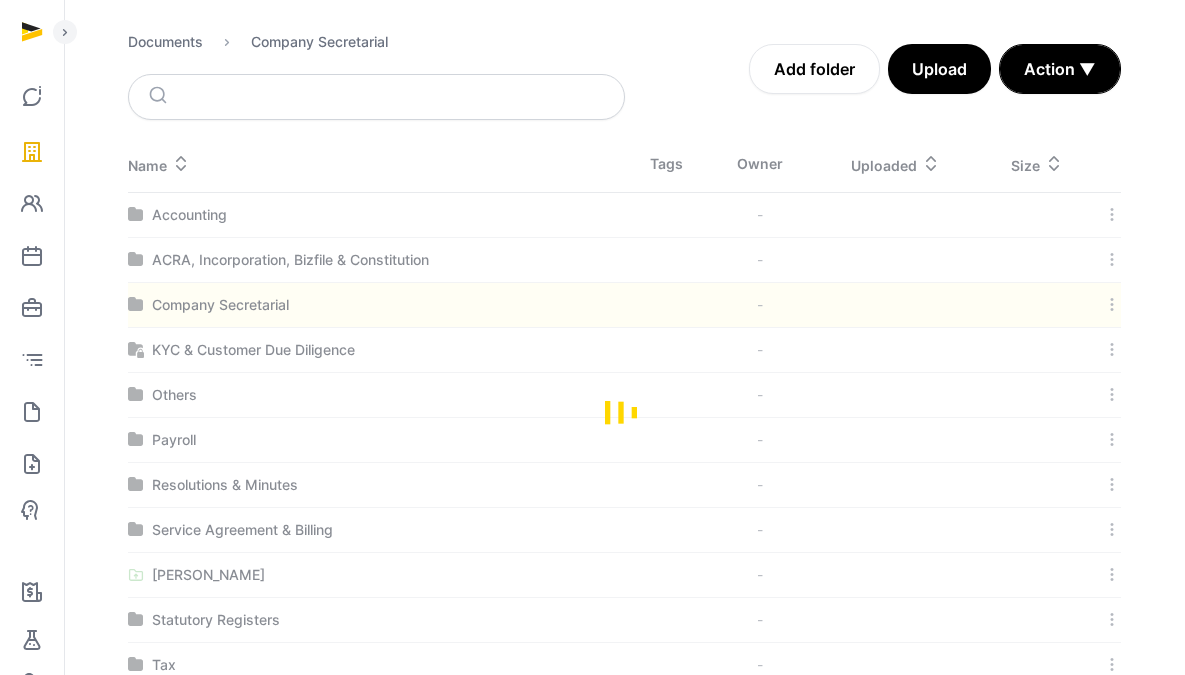 scroll, scrollTop: 0, scrollLeft: 0, axis: both 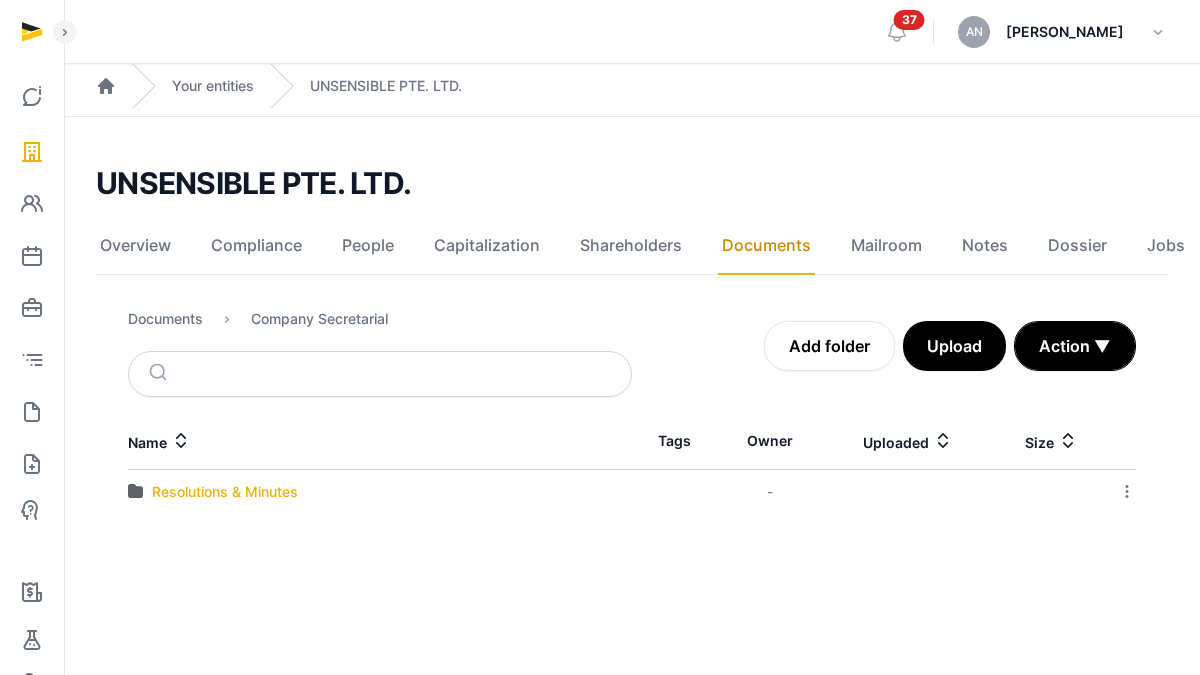 click on "Resolutions & Minutes" at bounding box center [225, 492] 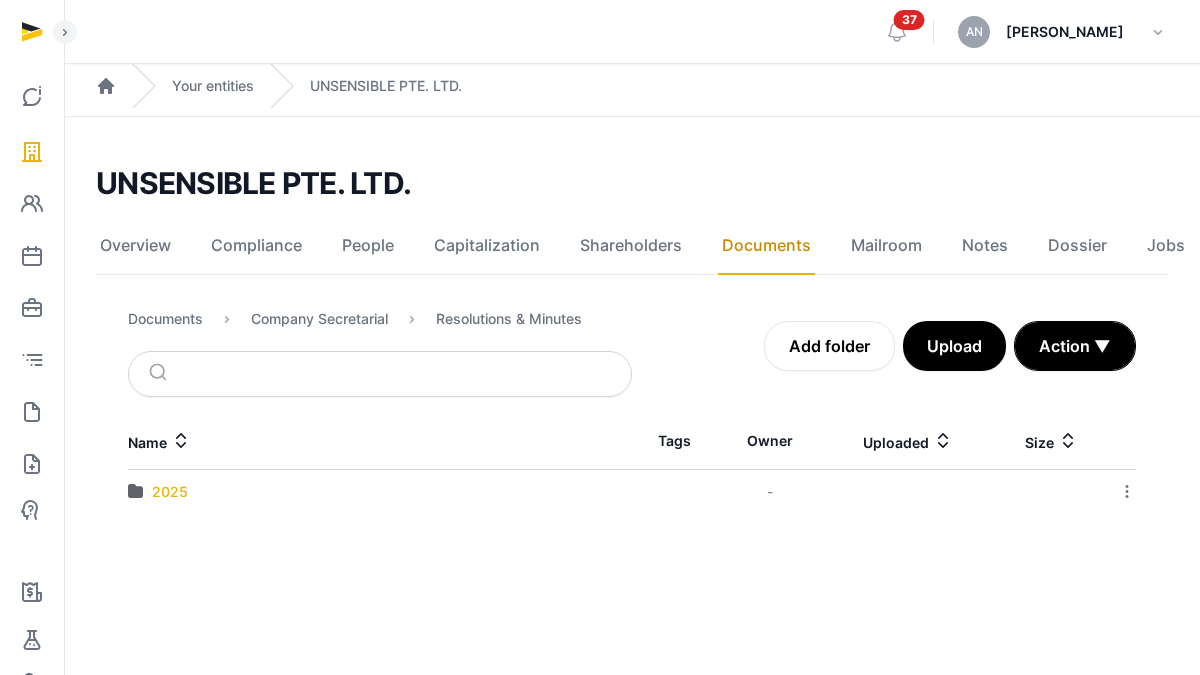 click on "2025" at bounding box center (170, 492) 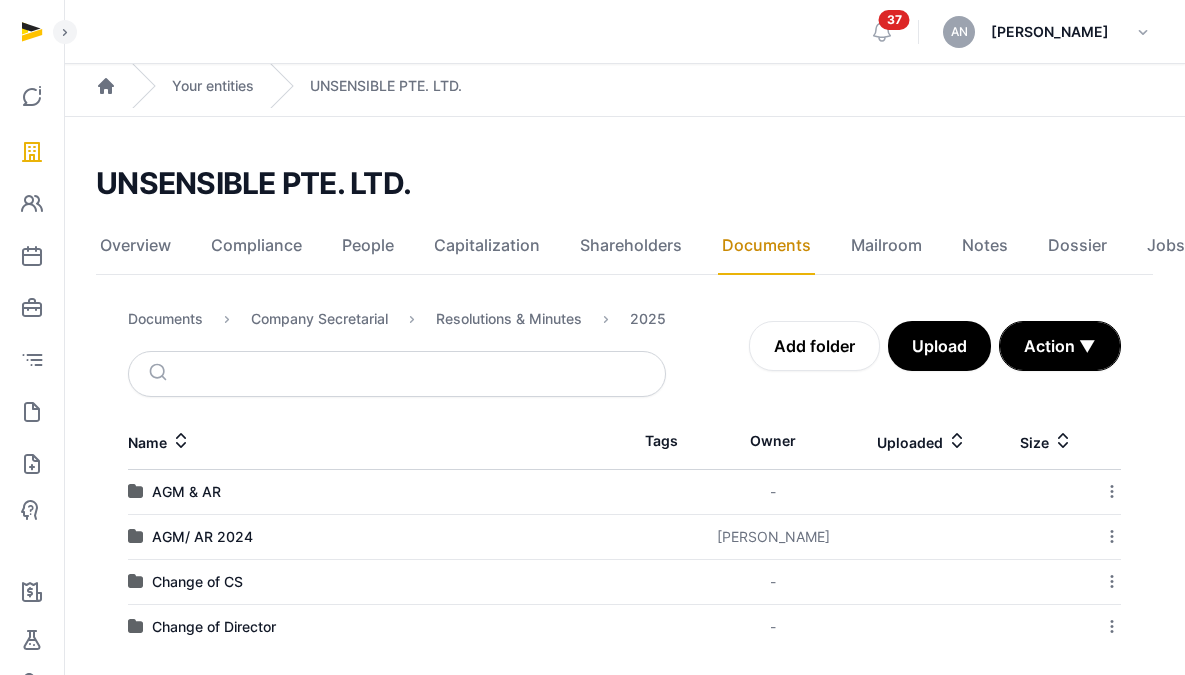 scroll, scrollTop: 14, scrollLeft: 0, axis: vertical 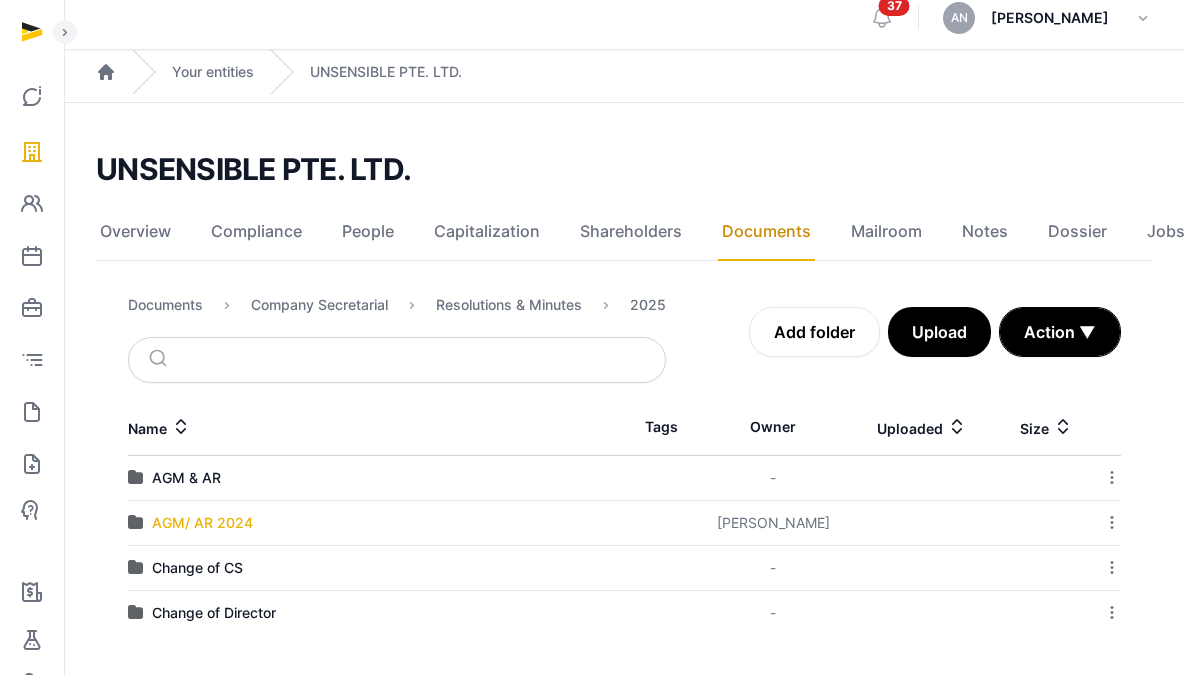 click on "AGM/ AR 2024" at bounding box center [202, 523] 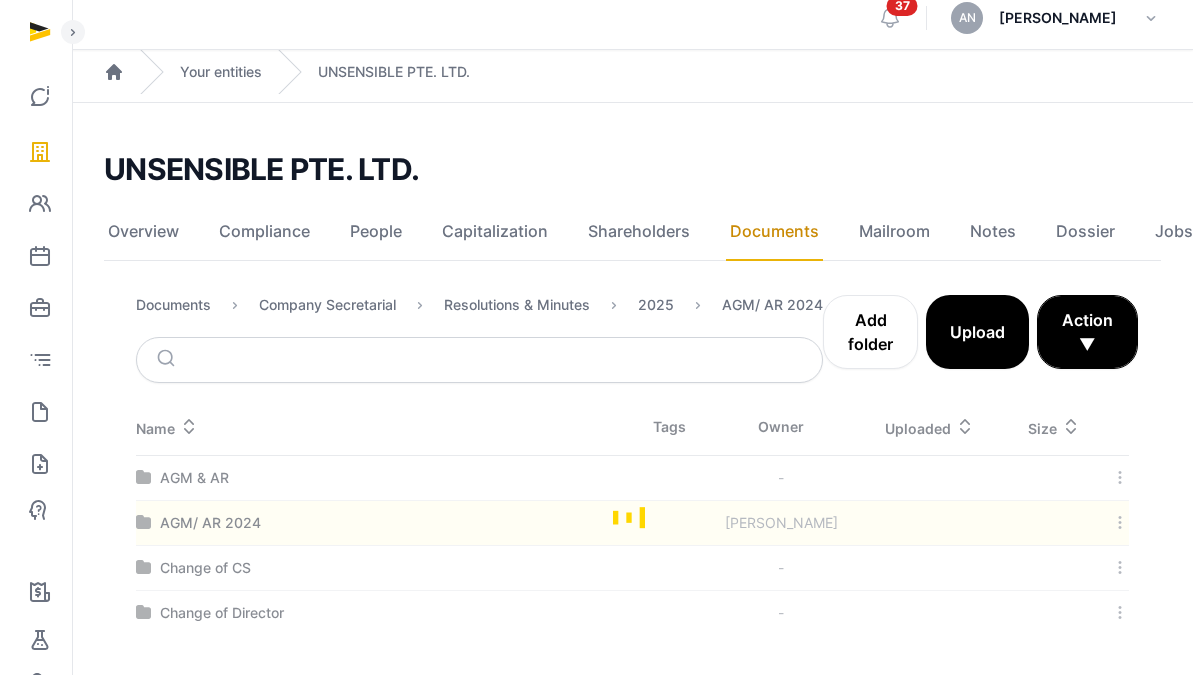 scroll, scrollTop: 0, scrollLeft: 0, axis: both 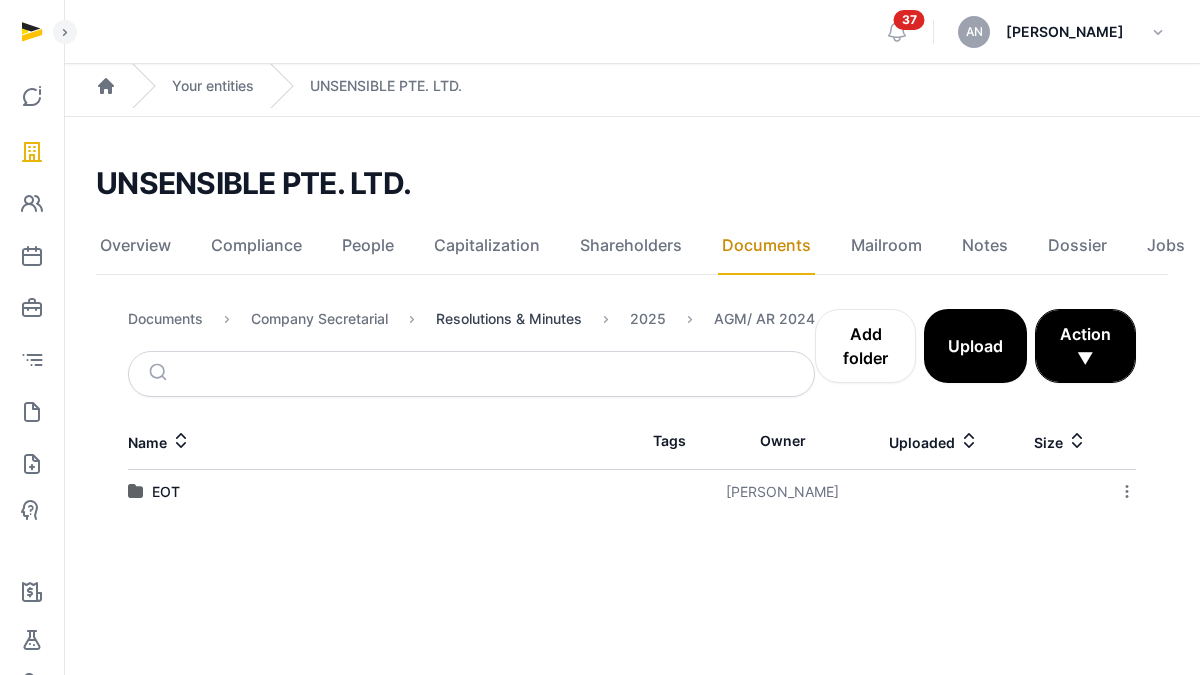 click on "Resolutions & Minutes" at bounding box center [509, 319] 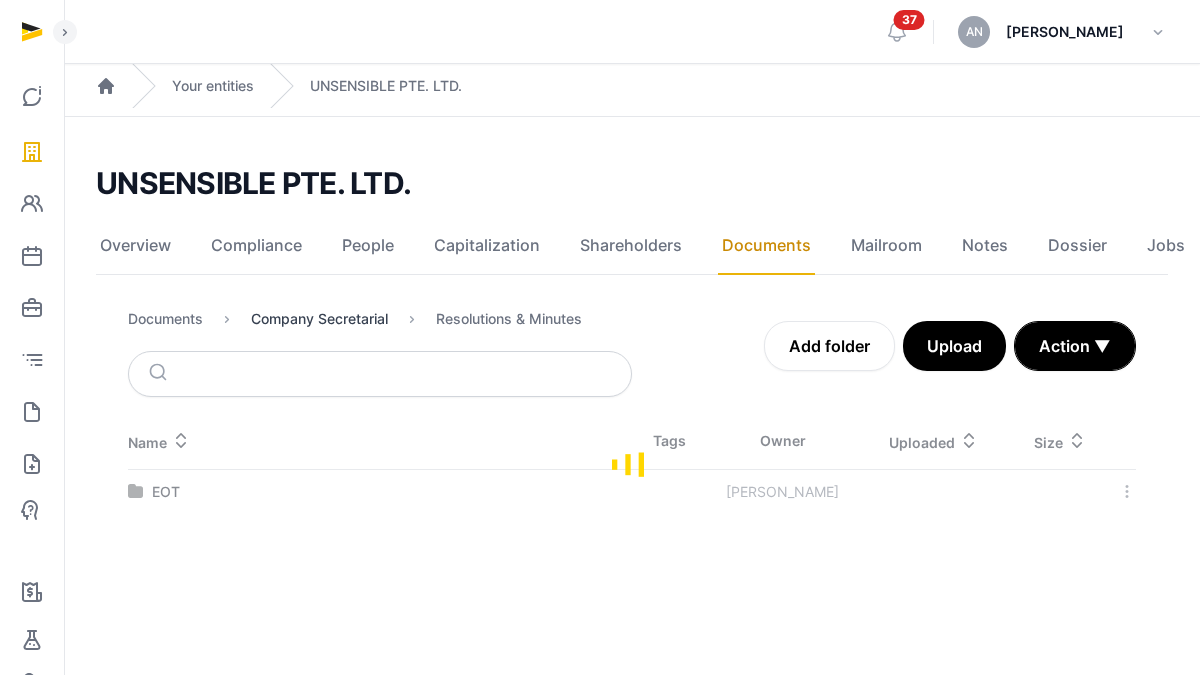 click on "Company Secretarial" at bounding box center [319, 319] 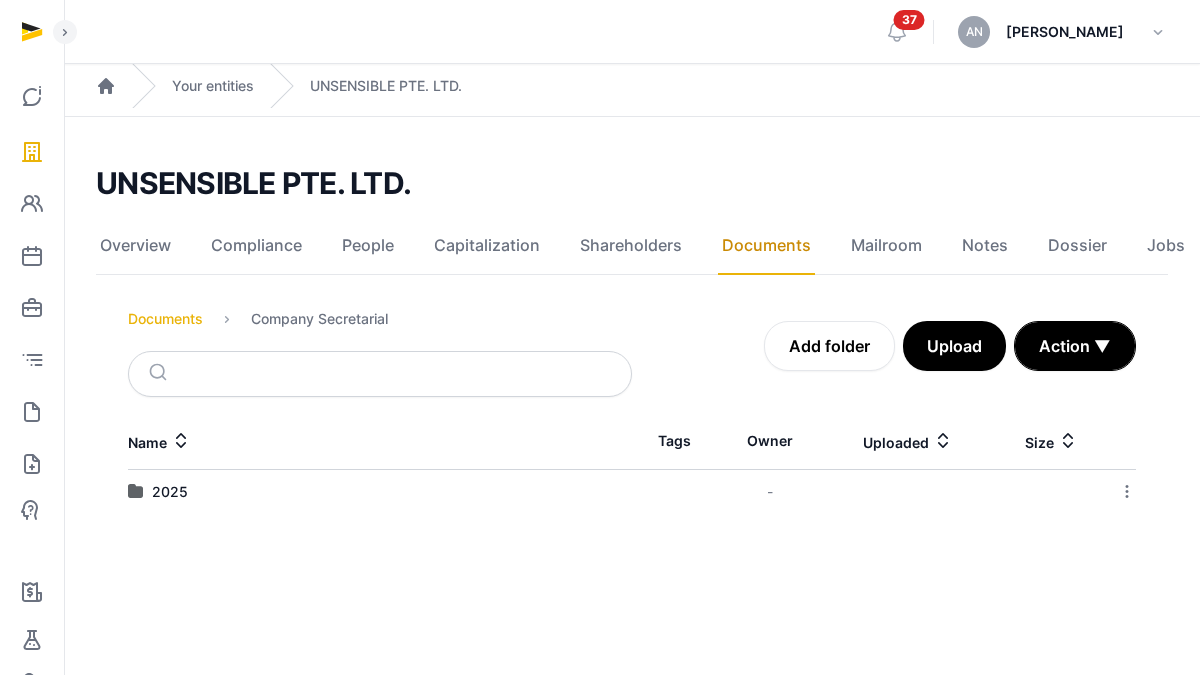 click on "Documents" at bounding box center (165, 319) 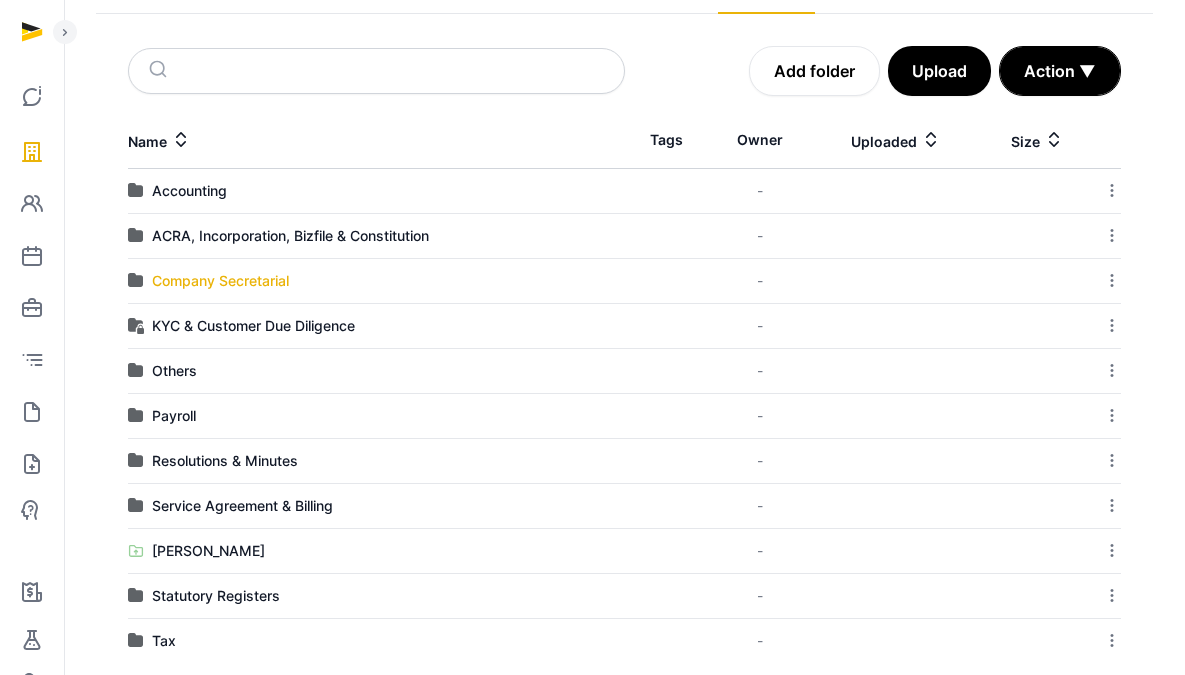 scroll, scrollTop: 208, scrollLeft: 0, axis: vertical 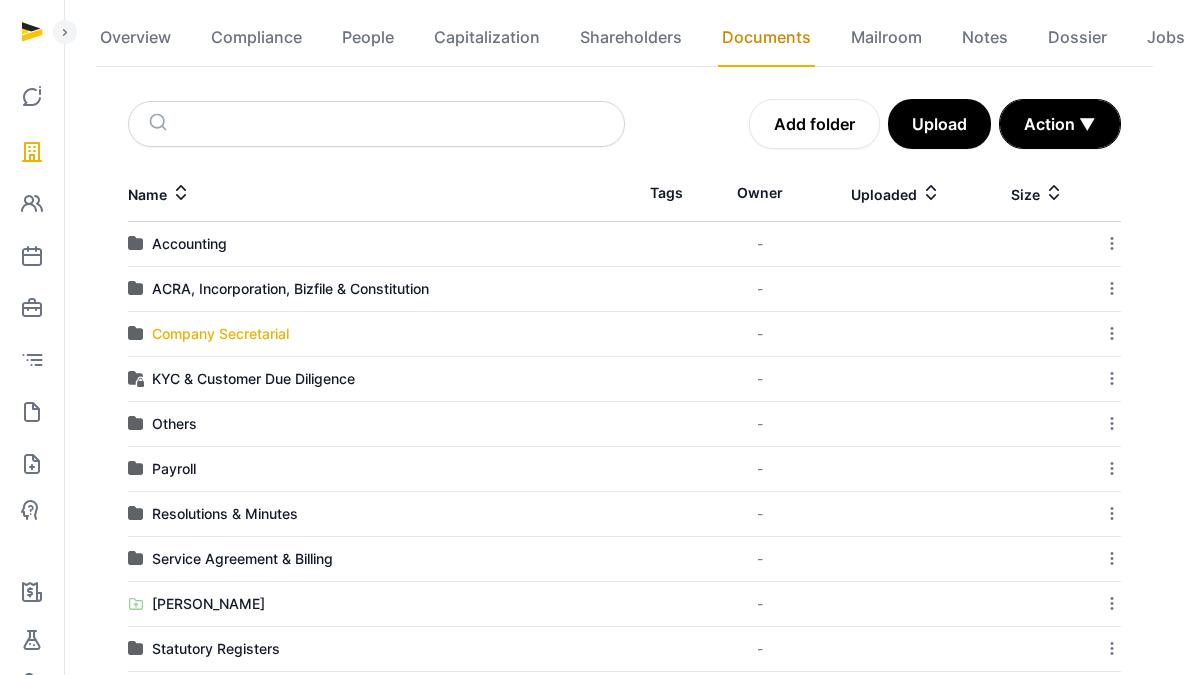 click on "Company Secretarial" at bounding box center [220, 334] 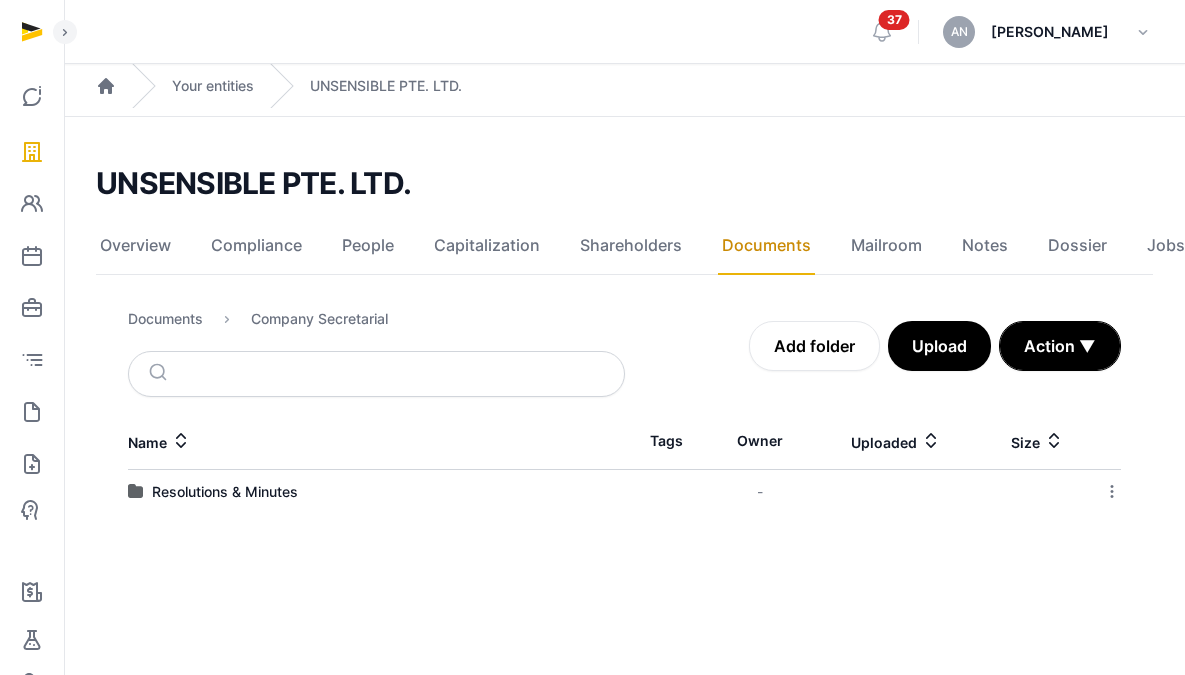scroll, scrollTop: 0, scrollLeft: 0, axis: both 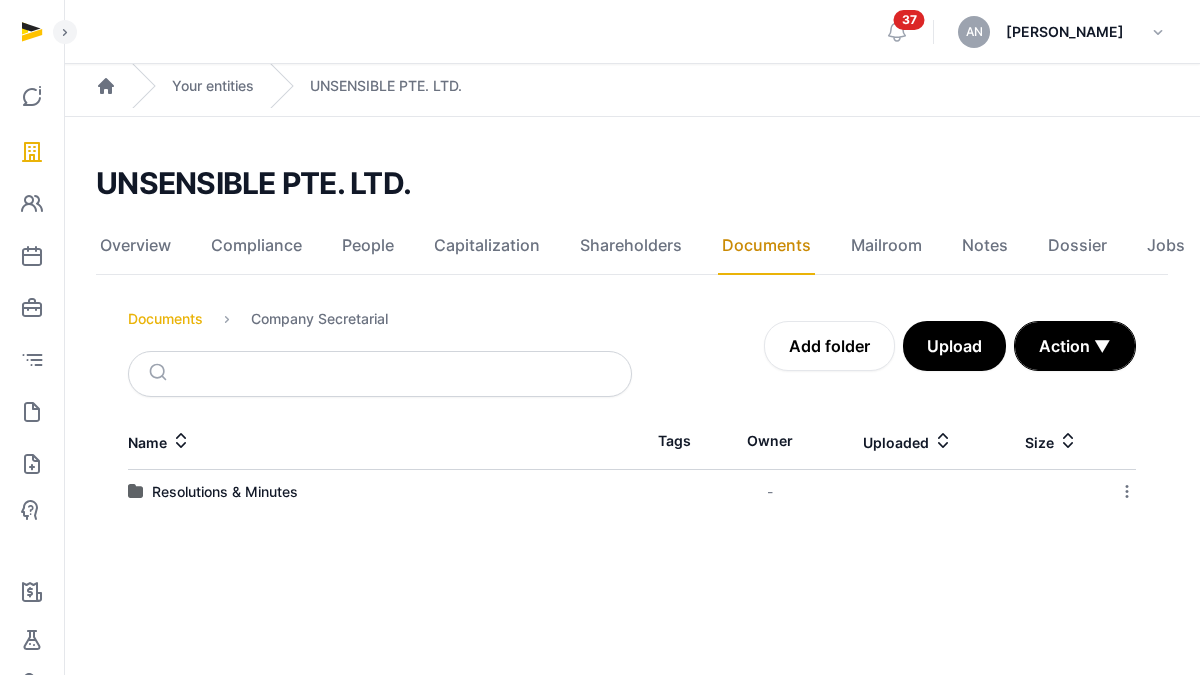 click on "Documents" at bounding box center [165, 319] 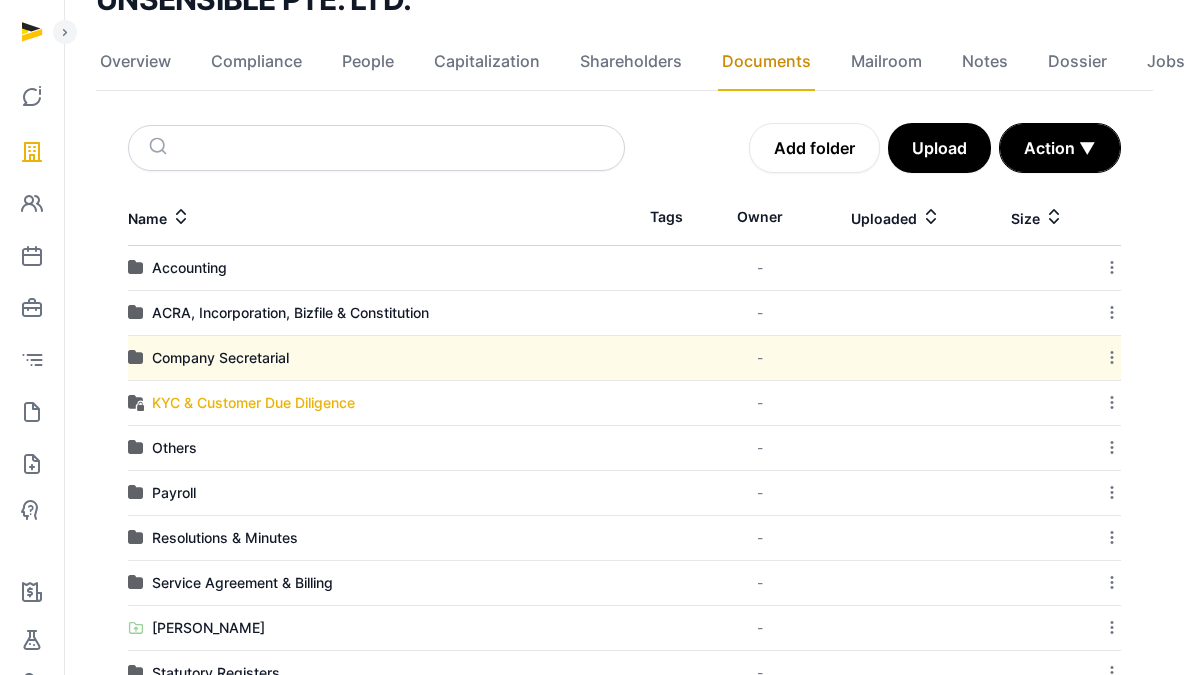 scroll, scrollTop: 223, scrollLeft: 0, axis: vertical 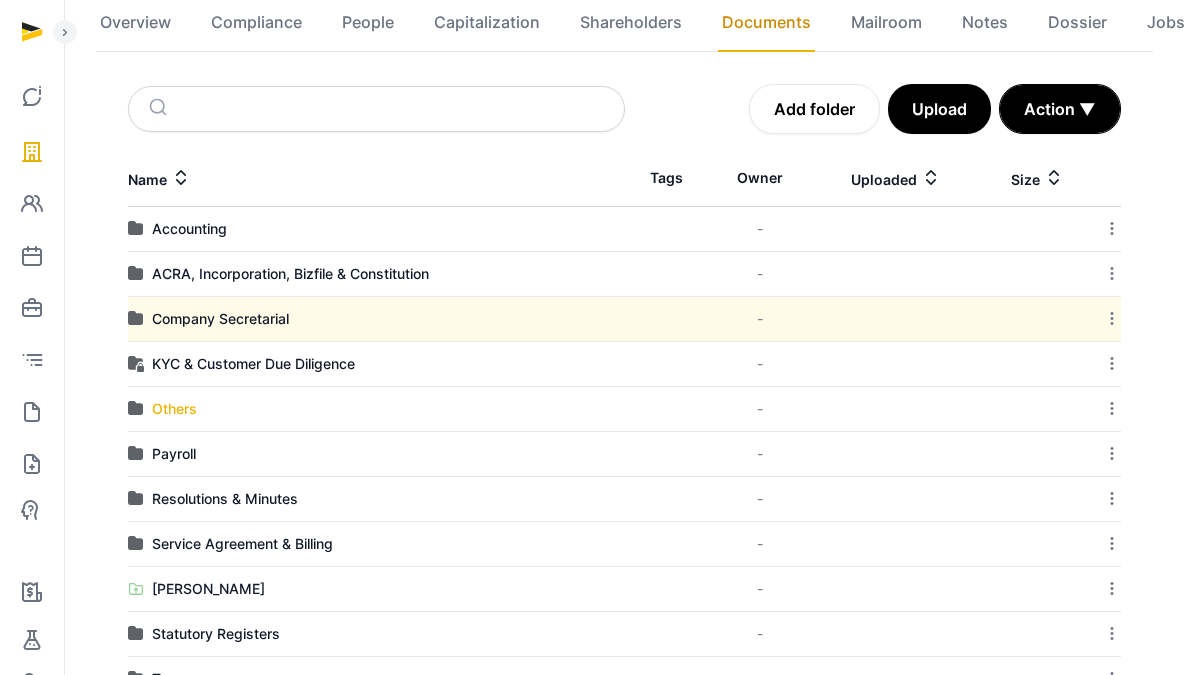 click on "Others" at bounding box center [174, 409] 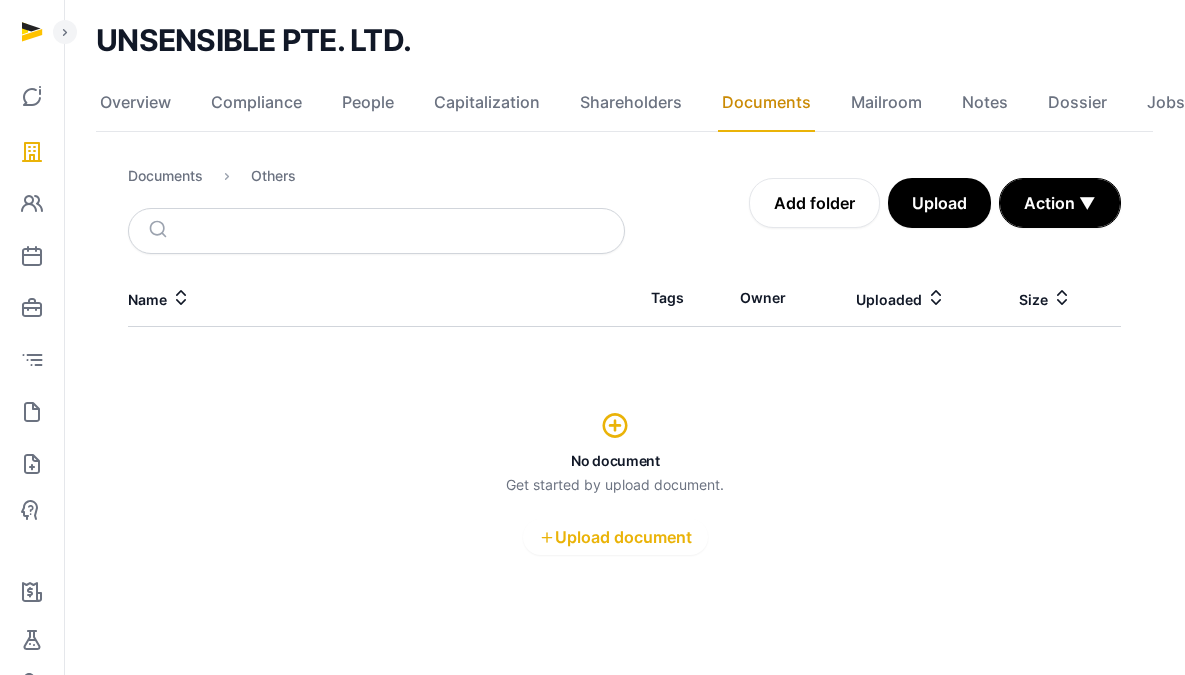 scroll, scrollTop: 143, scrollLeft: 0, axis: vertical 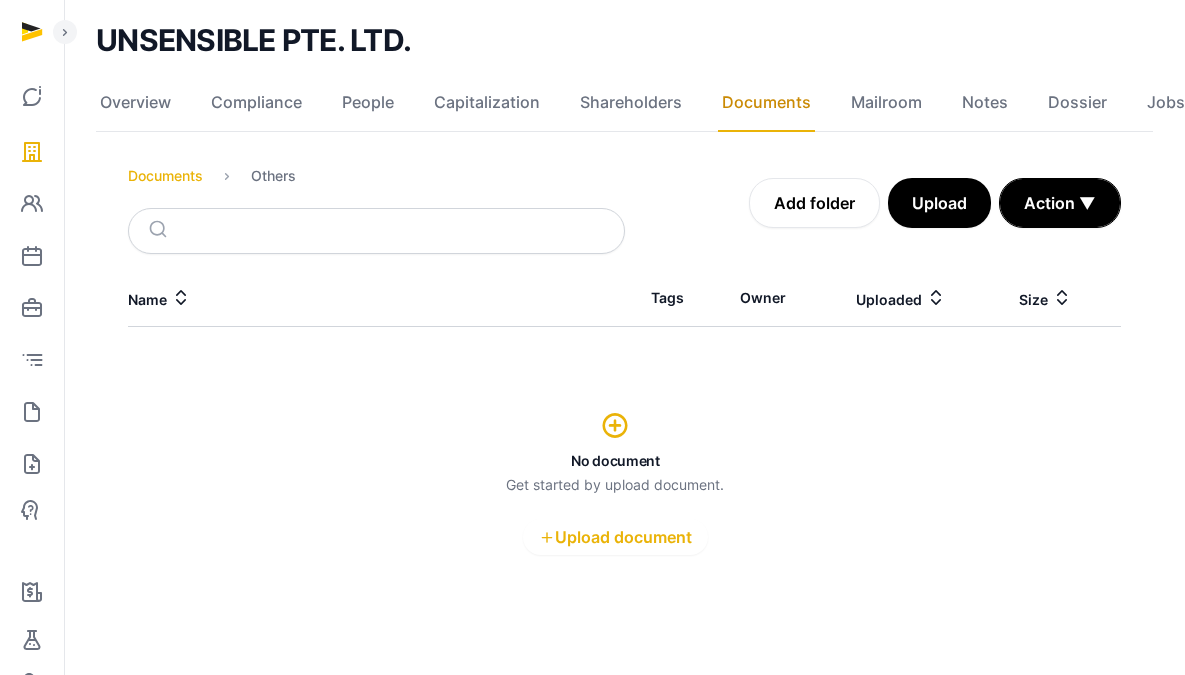 click on "Documents" at bounding box center [165, 176] 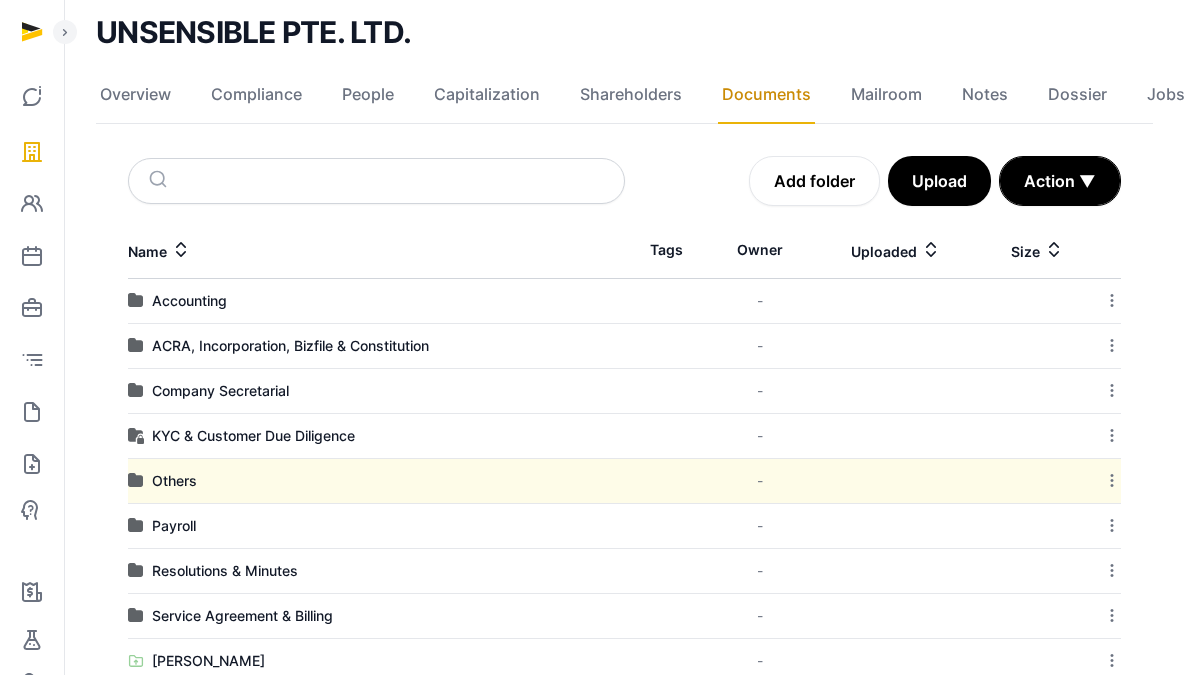 scroll, scrollTop: 124, scrollLeft: 0, axis: vertical 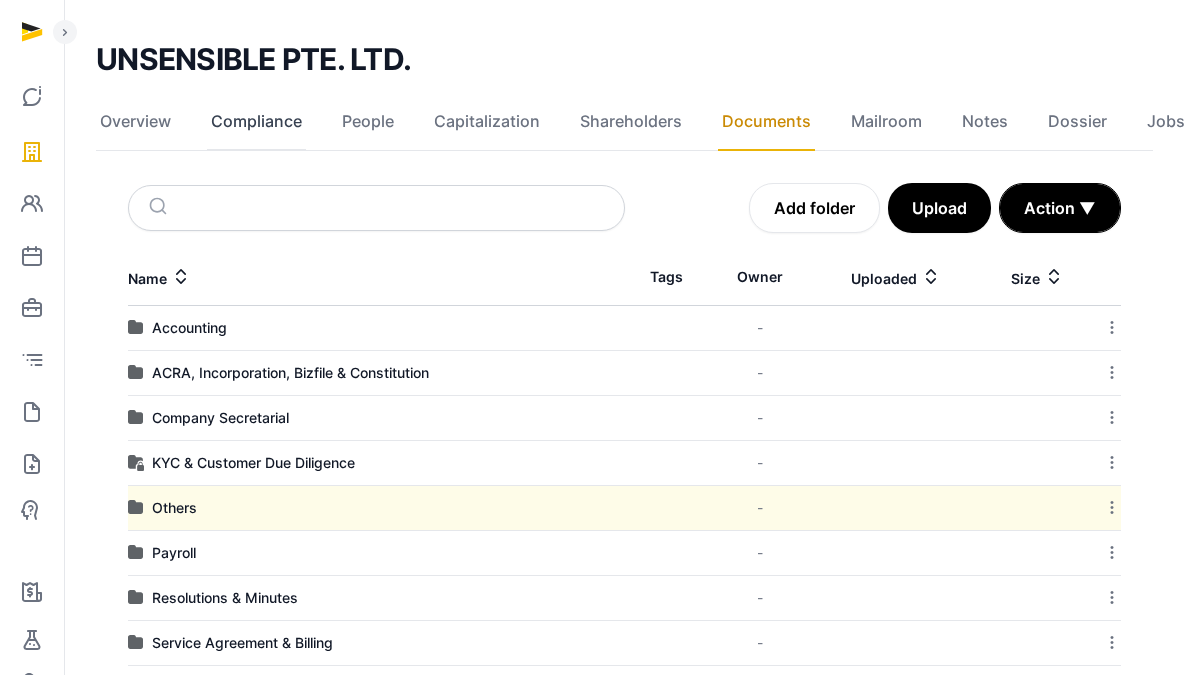 click on "Compliance" 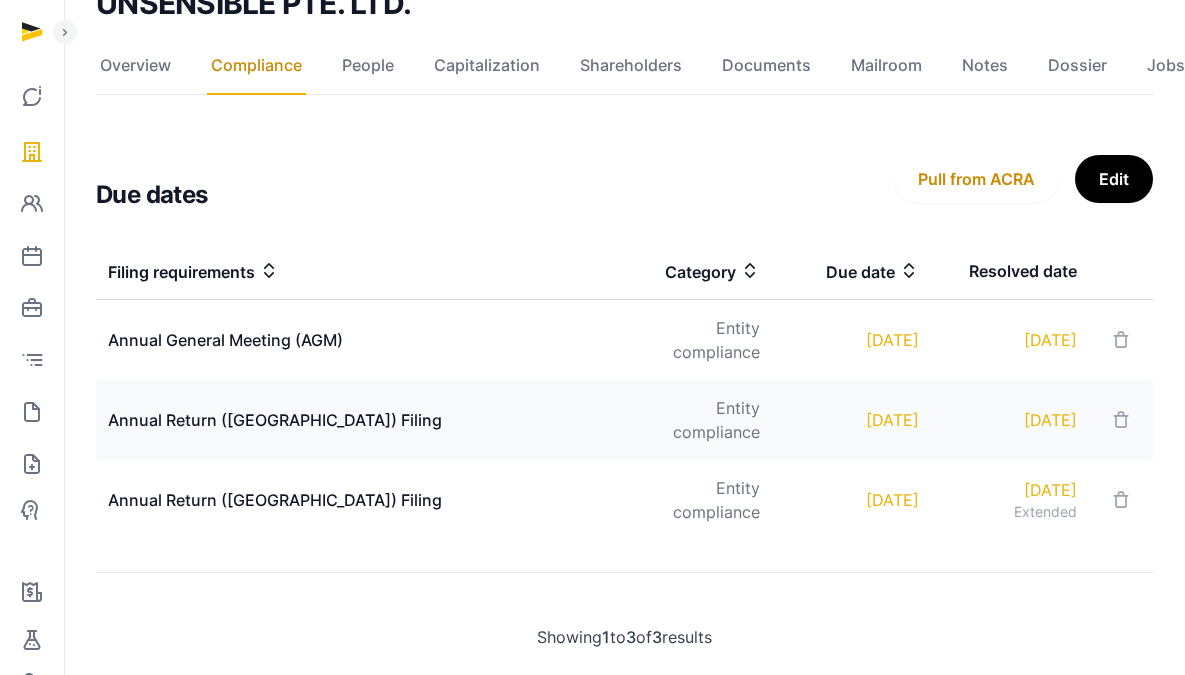 scroll, scrollTop: 182, scrollLeft: 0, axis: vertical 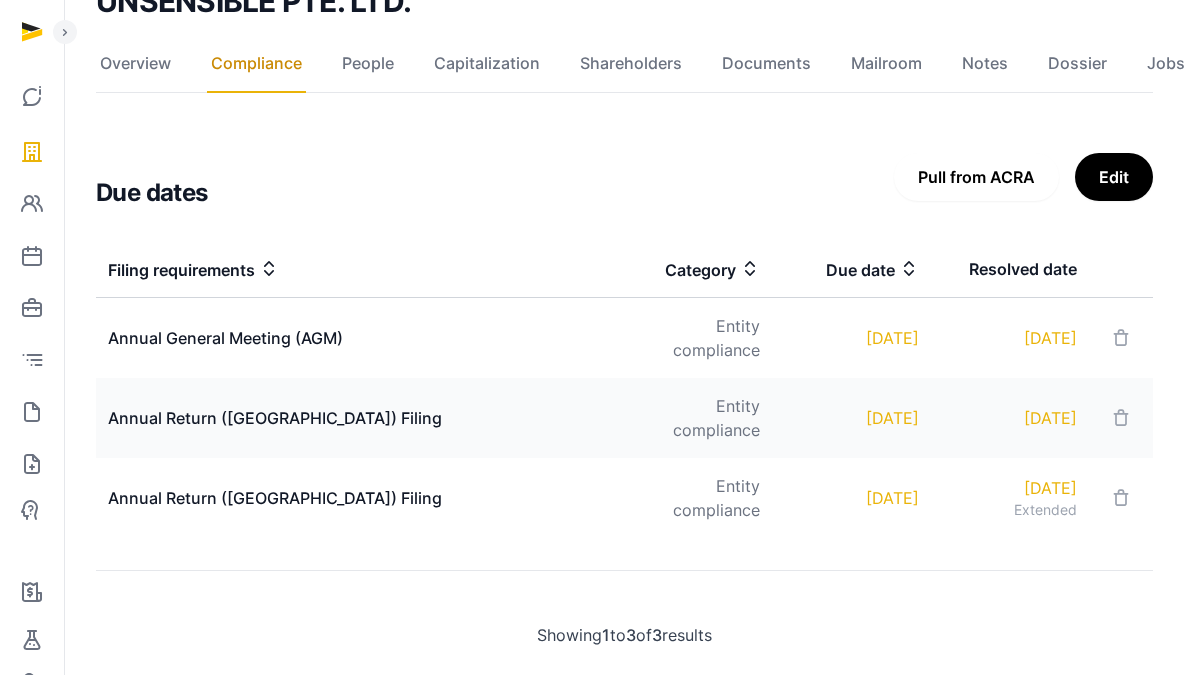 click on "Pull from ACRA" at bounding box center (976, 177) 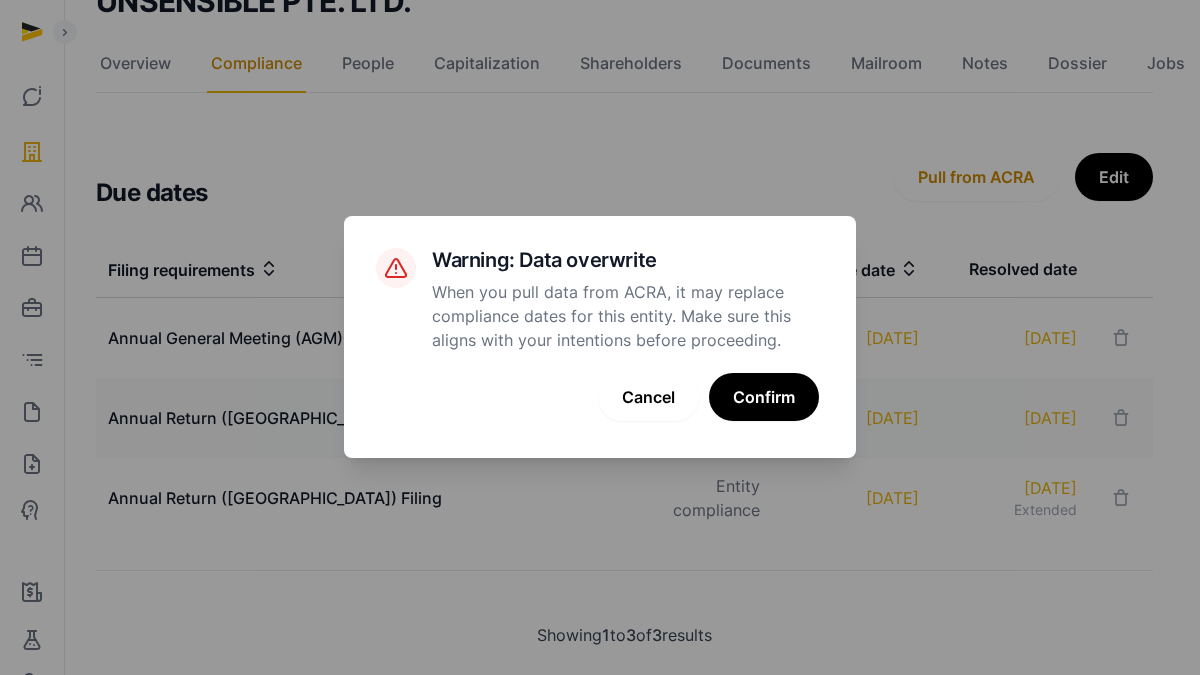 click on "Confirm" at bounding box center (764, 397) 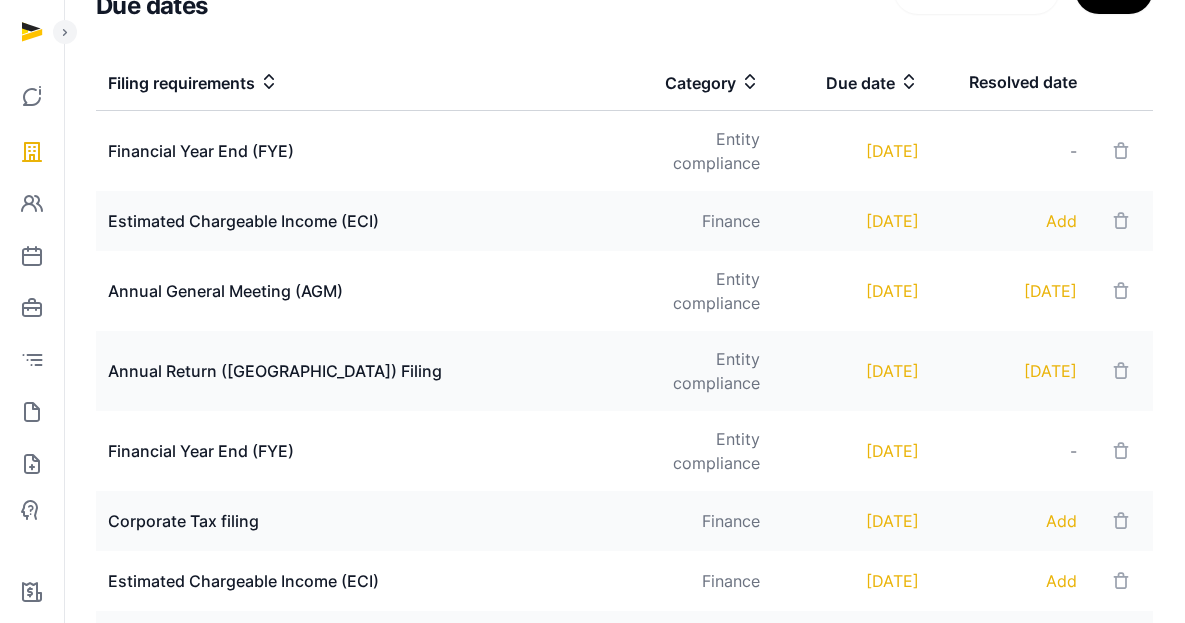 scroll, scrollTop: 399, scrollLeft: 0, axis: vertical 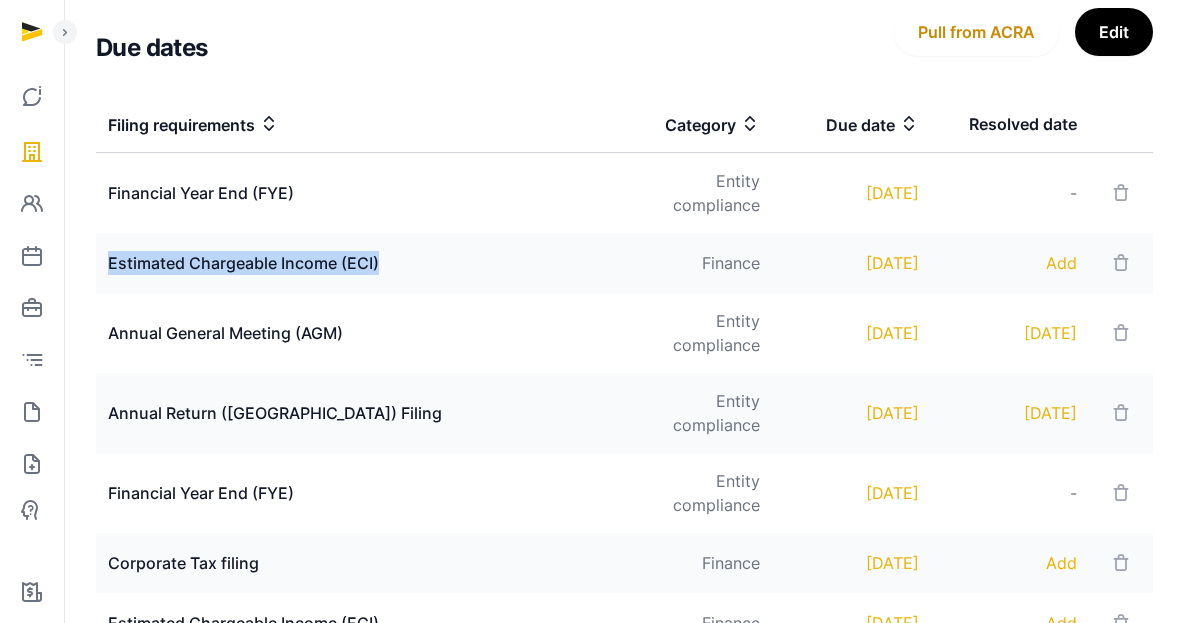 drag, startPoint x: 100, startPoint y: 239, endPoint x: 409, endPoint y: 244, distance: 309.04044 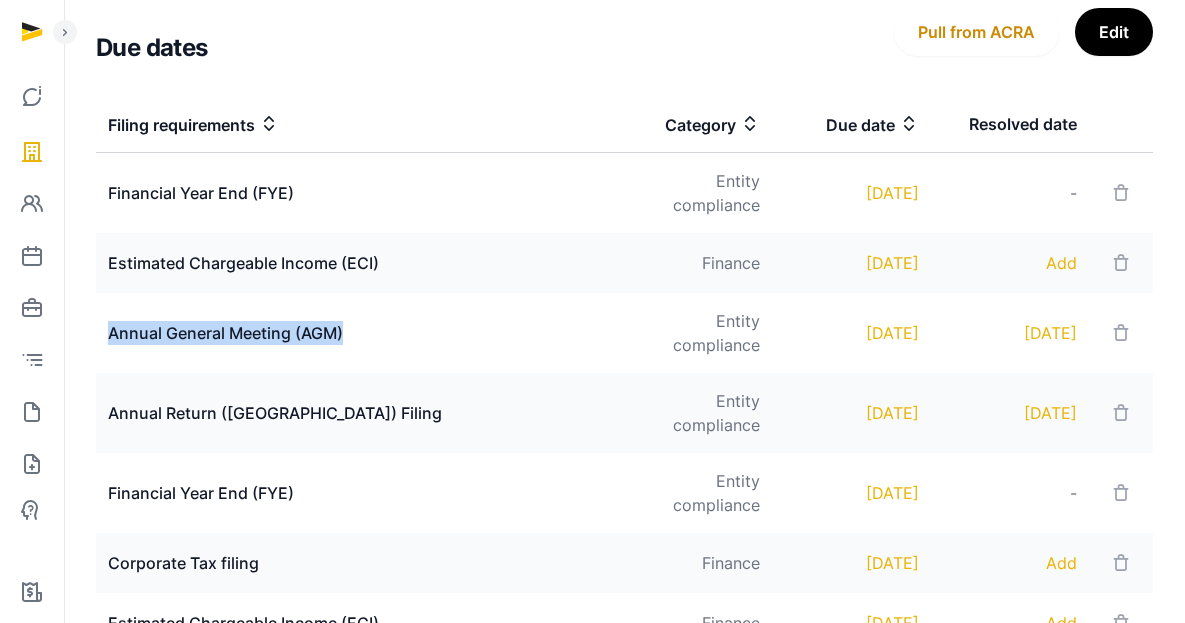 drag, startPoint x: 185, startPoint y: 302, endPoint x: 343, endPoint y: 298, distance: 158.05063 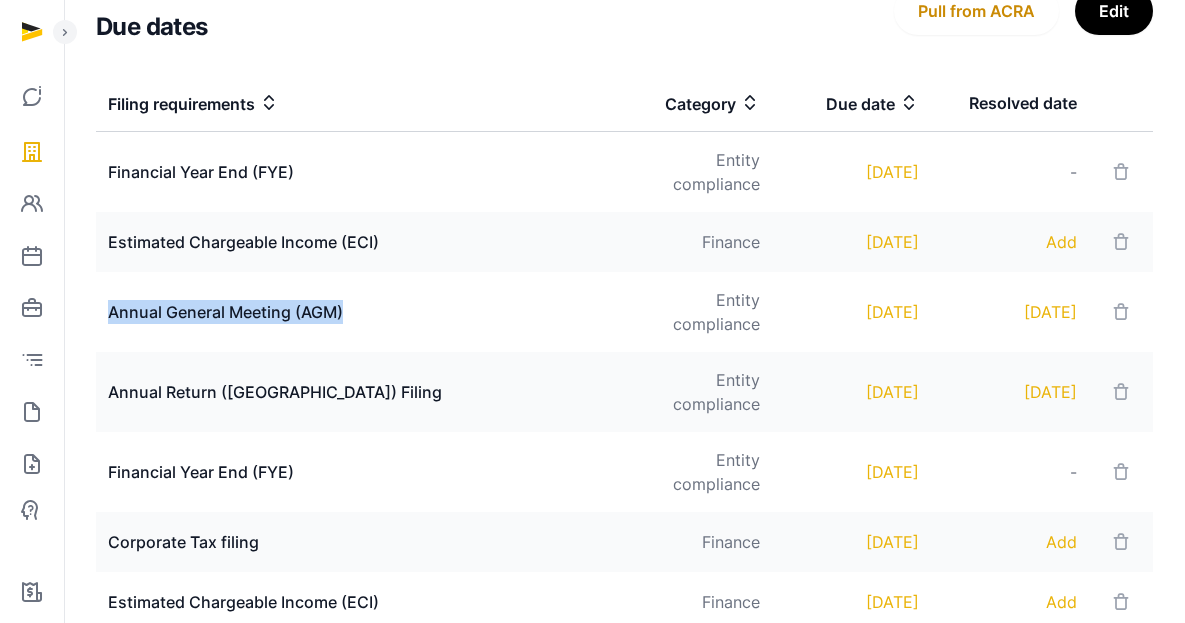 scroll, scrollTop: 443, scrollLeft: 0, axis: vertical 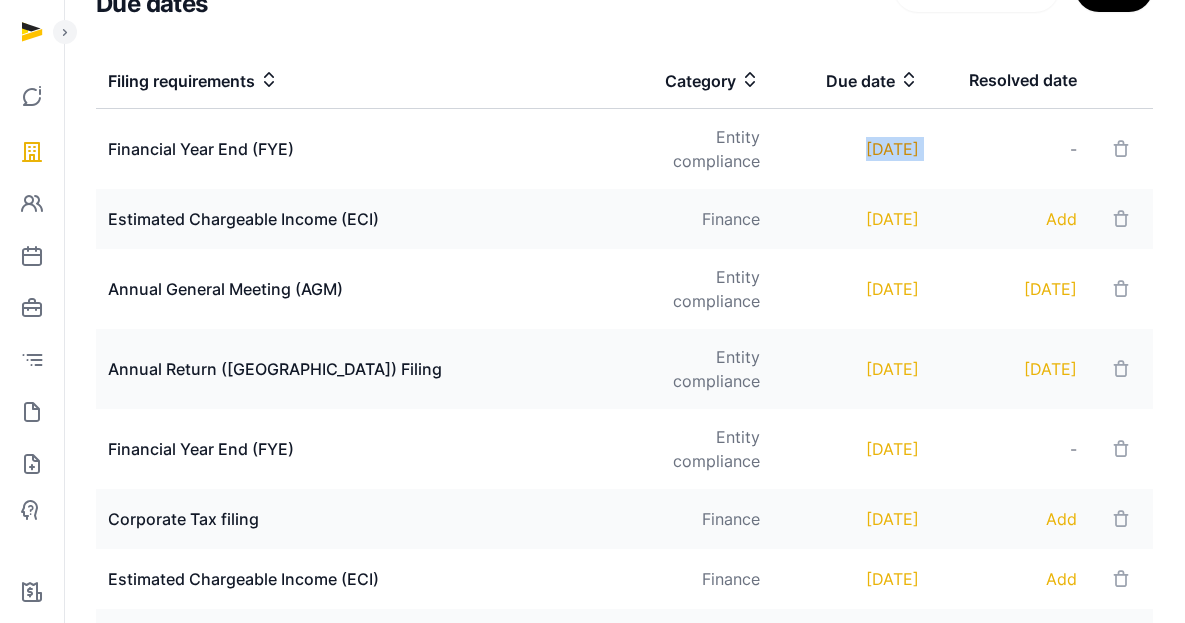 drag, startPoint x: 877, startPoint y: 144, endPoint x: 775, endPoint y: 144, distance: 102 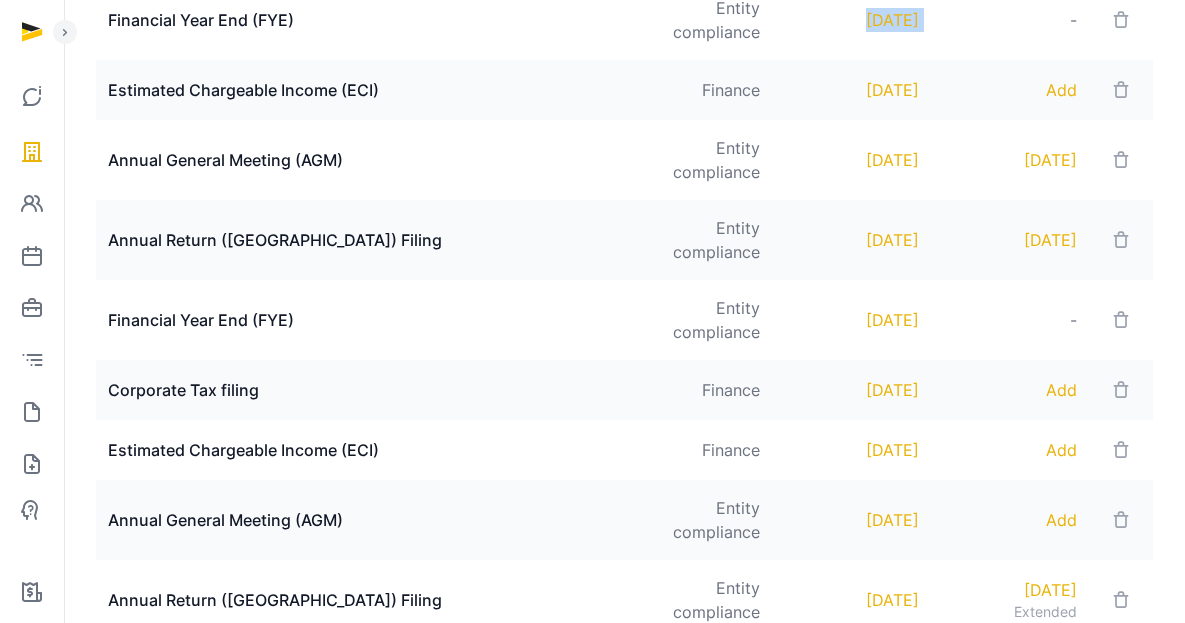scroll, scrollTop: 586, scrollLeft: 0, axis: vertical 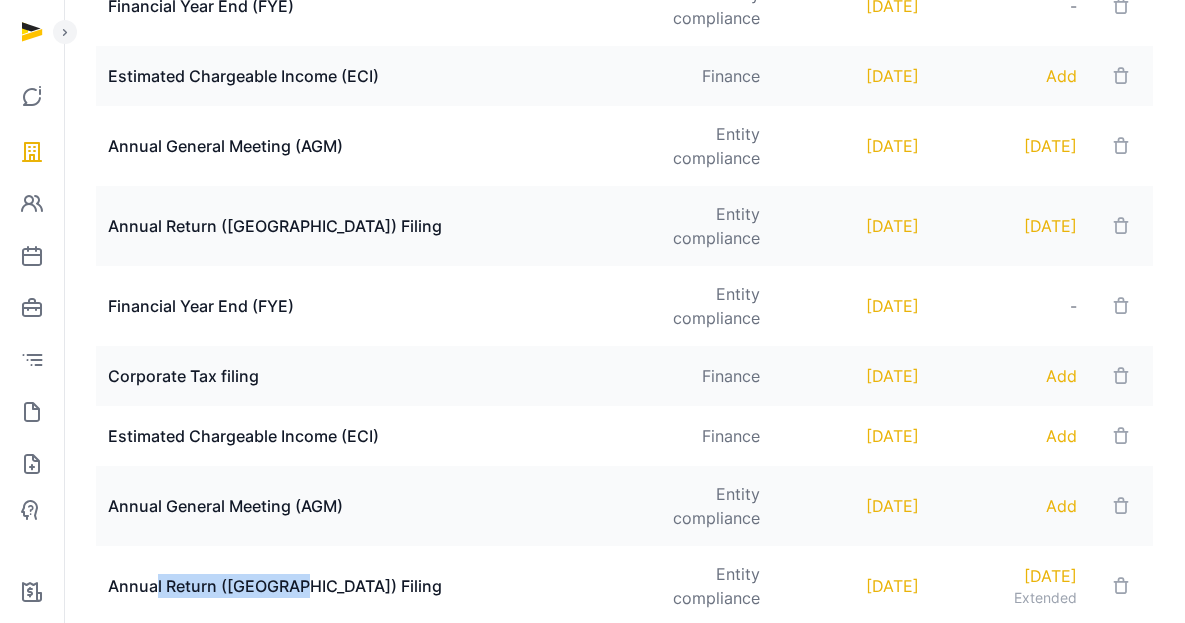drag, startPoint x: 168, startPoint y: 484, endPoint x: 307, endPoint y: 485, distance: 139.0036 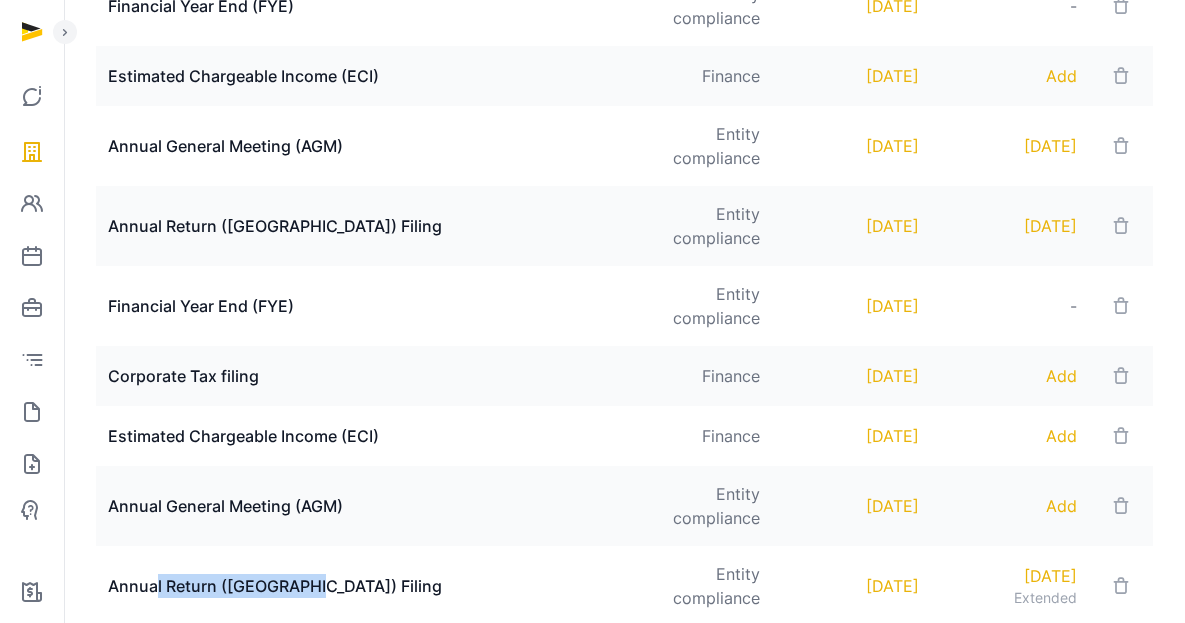 drag, startPoint x: 929, startPoint y: 481, endPoint x: 1068, endPoint y: 485, distance: 139.05754 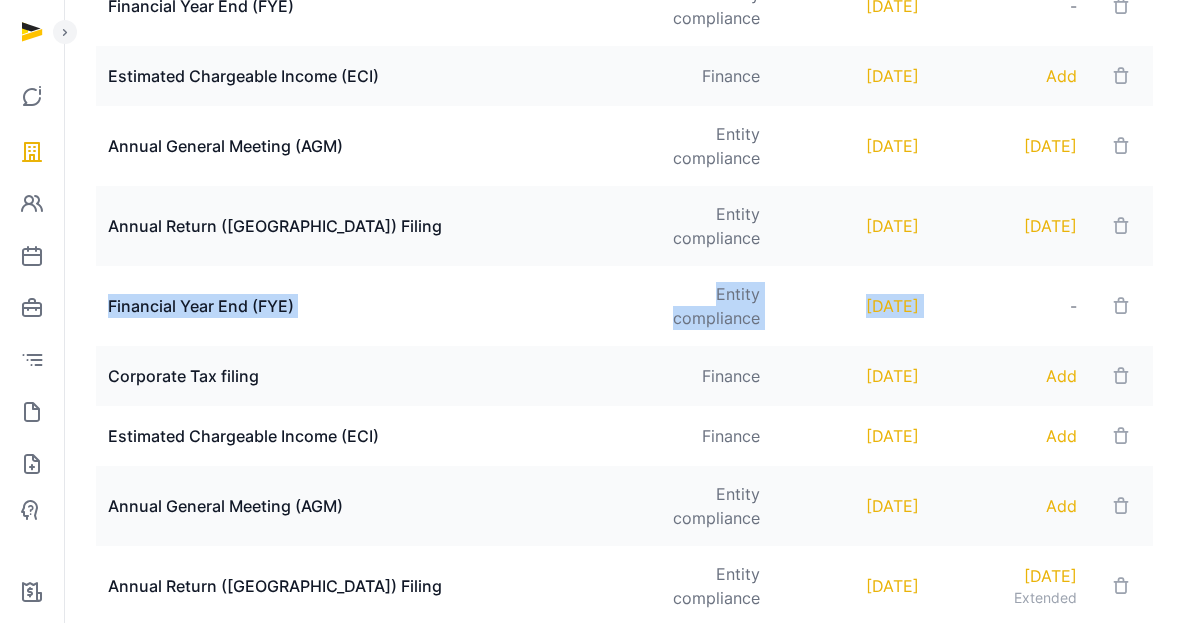 drag, startPoint x: 102, startPoint y: 236, endPoint x: 930, endPoint y: 234, distance: 828.00244 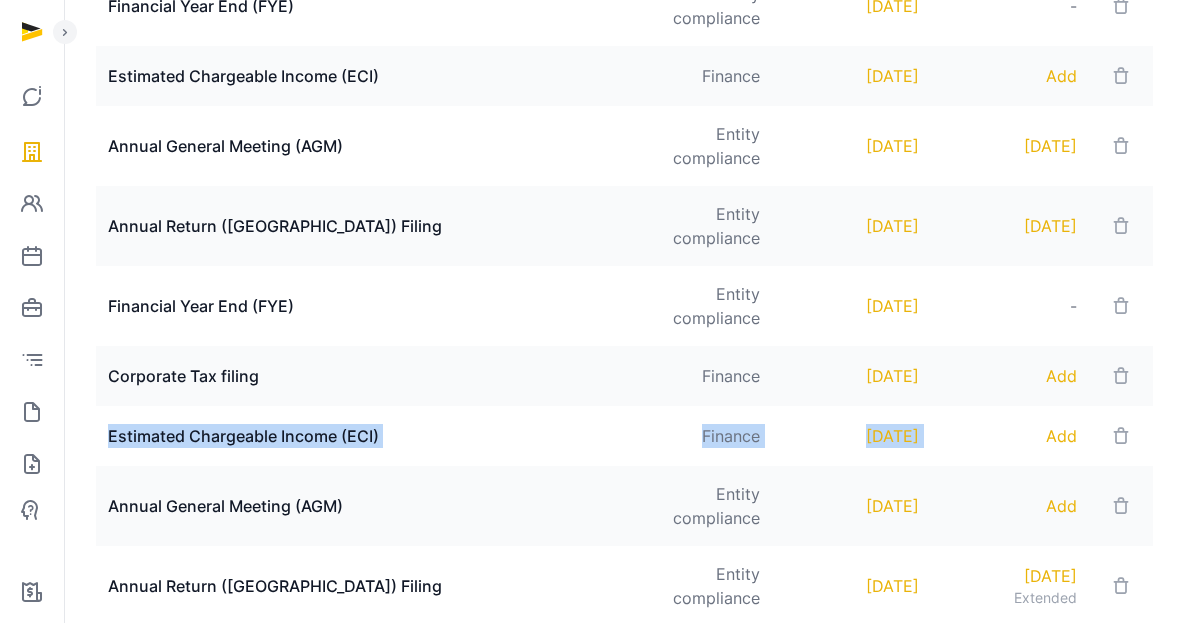 drag, startPoint x: 183, startPoint y: 354, endPoint x: 925, endPoint y: 347, distance: 742.033 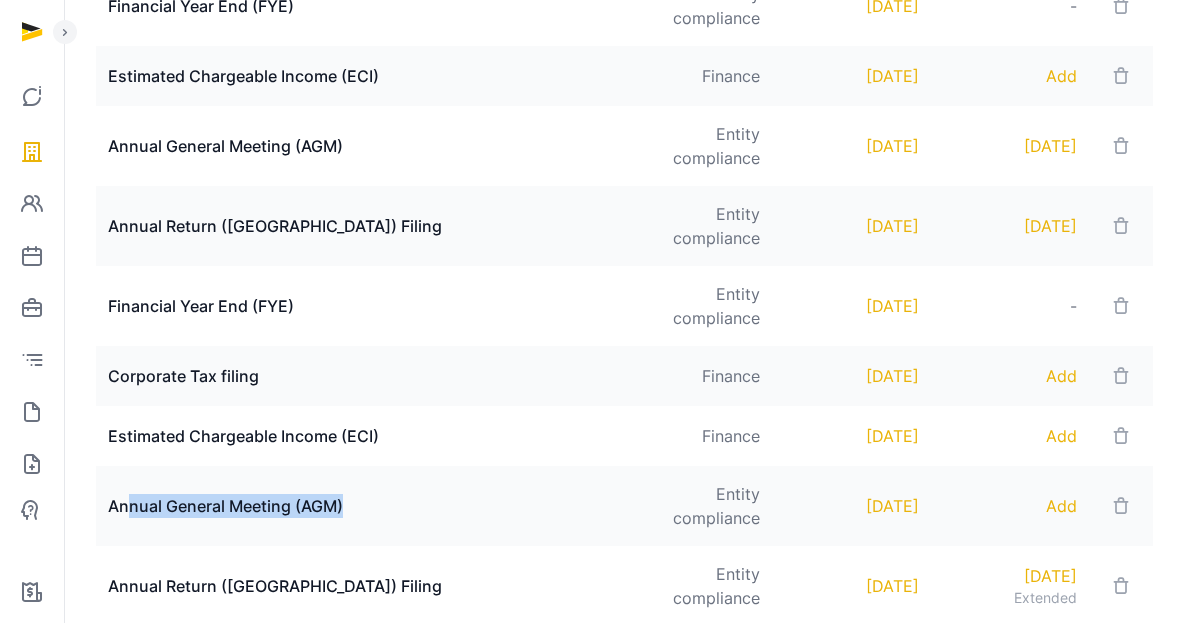 drag, startPoint x: 164, startPoint y: 418, endPoint x: 408, endPoint y: 425, distance: 244.10039 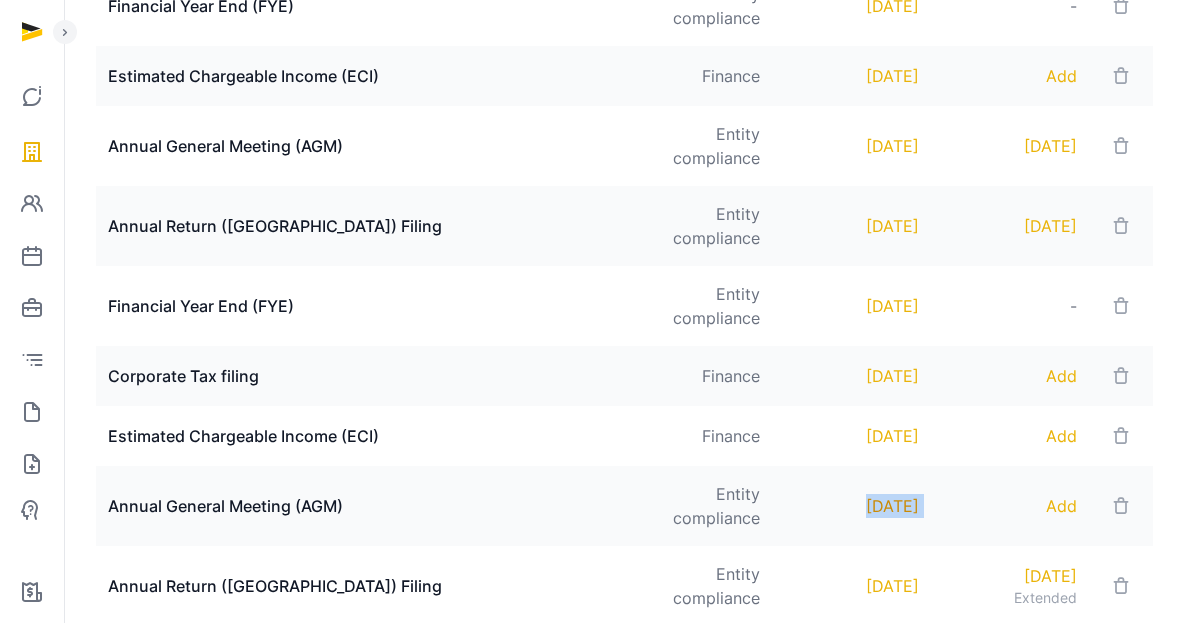 drag, startPoint x: 945, startPoint y: 415, endPoint x: 801, endPoint y: 426, distance: 144.41953 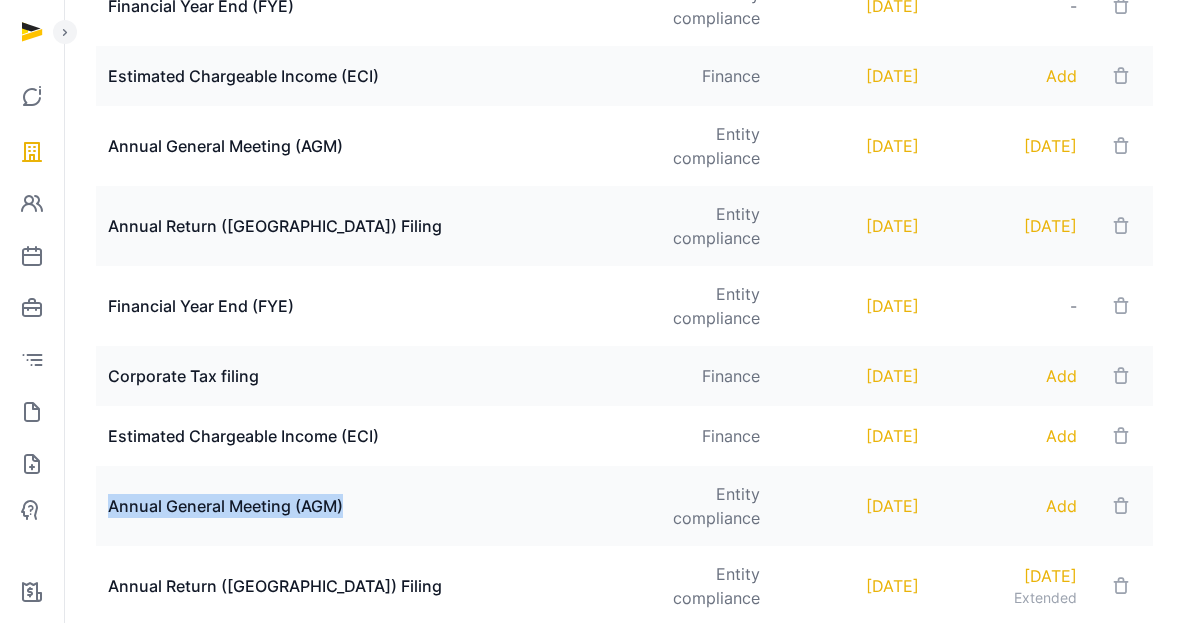 drag, startPoint x: 108, startPoint y: 416, endPoint x: 368, endPoint y: 430, distance: 260.37665 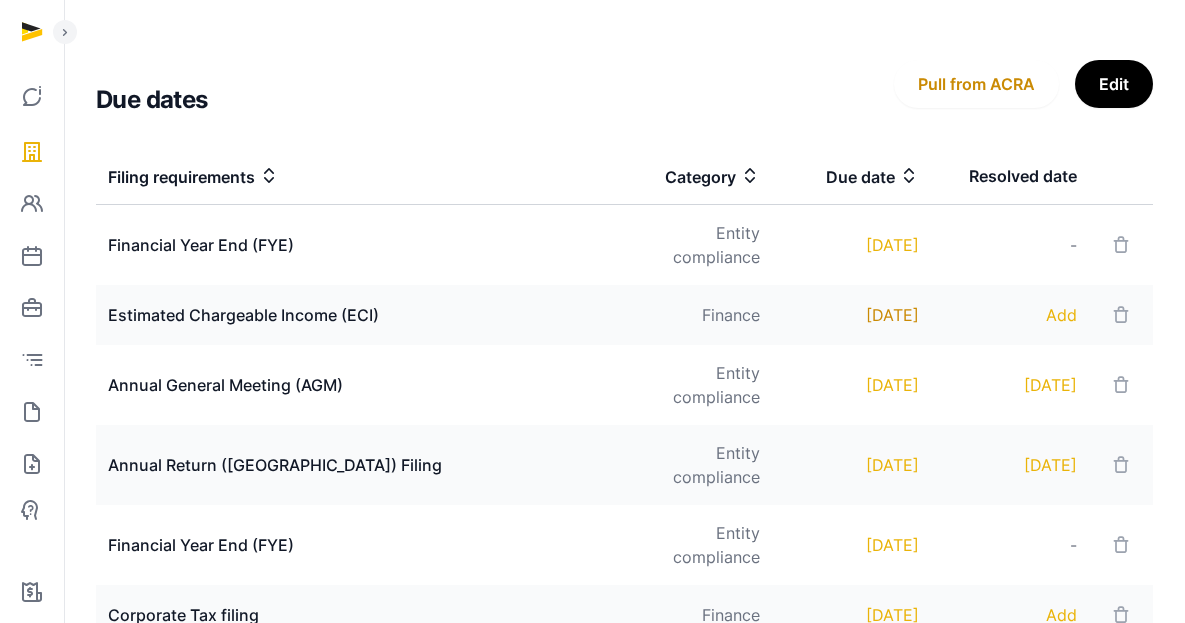 scroll, scrollTop: 377, scrollLeft: 0, axis: vertical 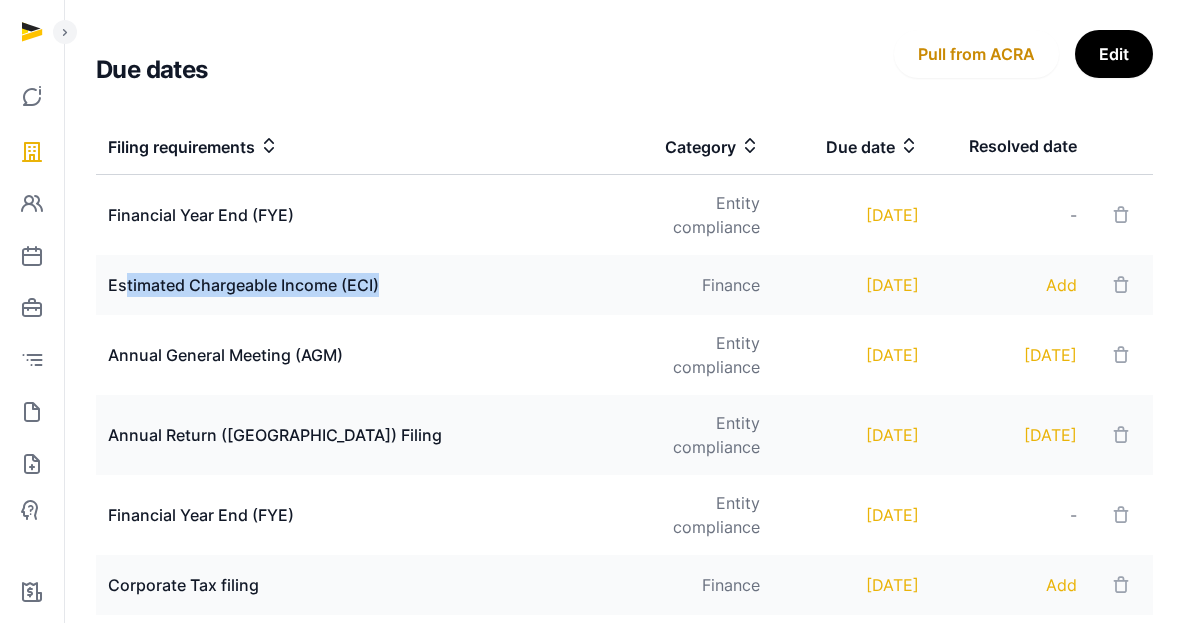 drag, startPoint x: 140, startPoint y: 260, endPoint x: 462, endPoint y: 275, distance: 322.34918 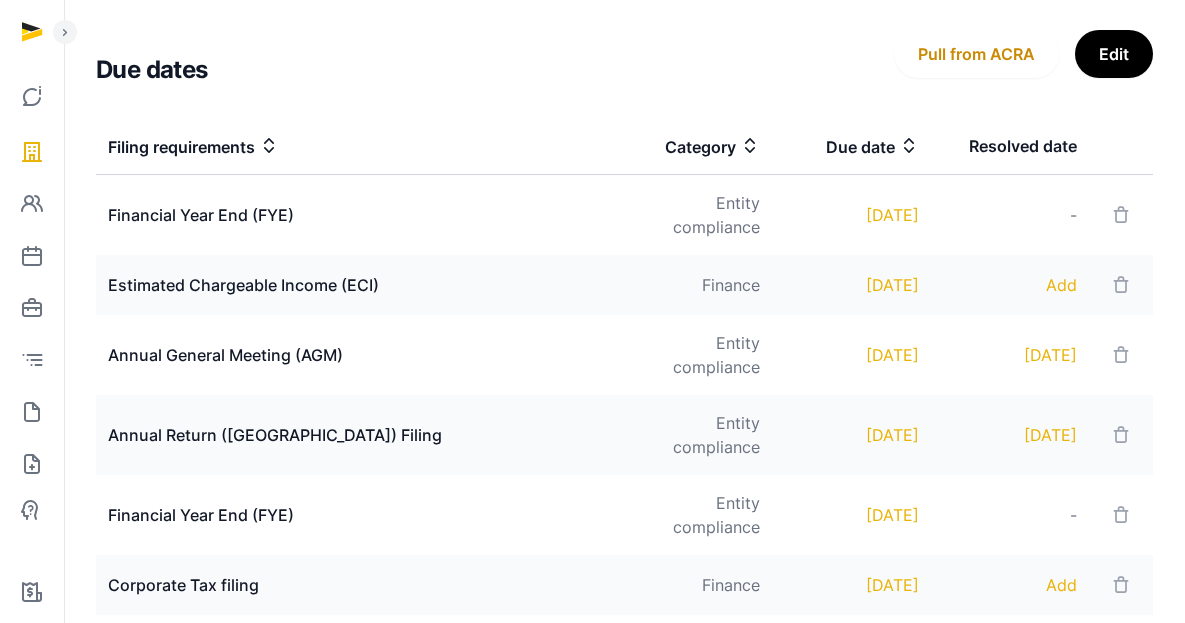 click on "Estimated Chargeable Income (ECI)" at bounding box center [355, 285] 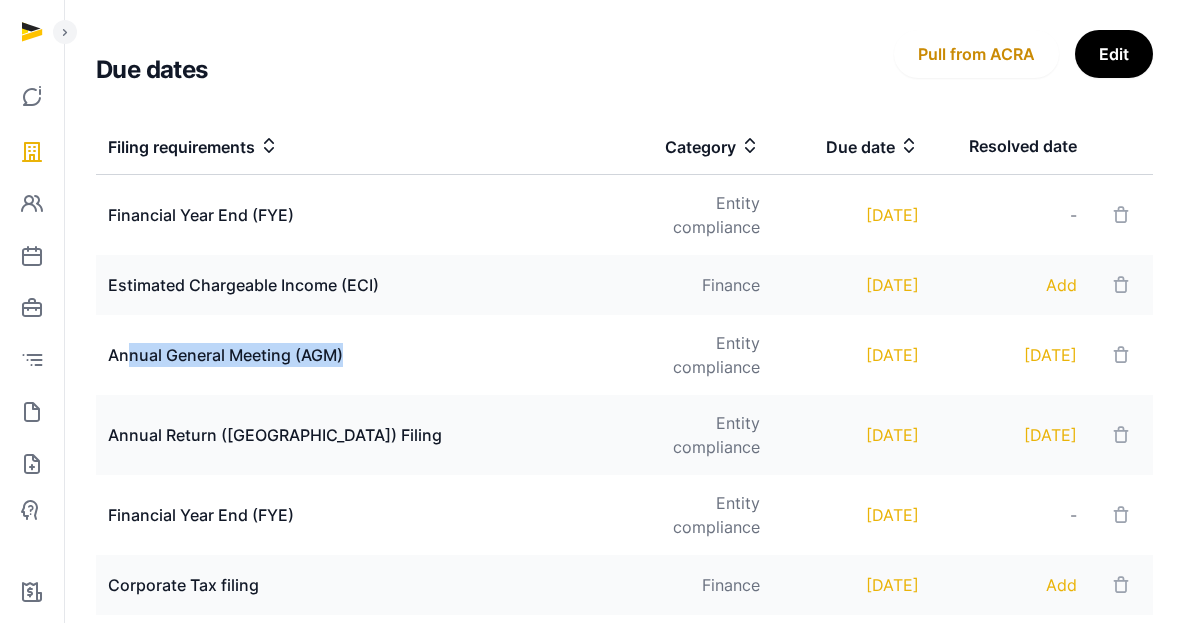 drag, startPoint x: 287, startPoint y: 333, endPoint x: 401, endPoint y: 325, distance: 114.28036 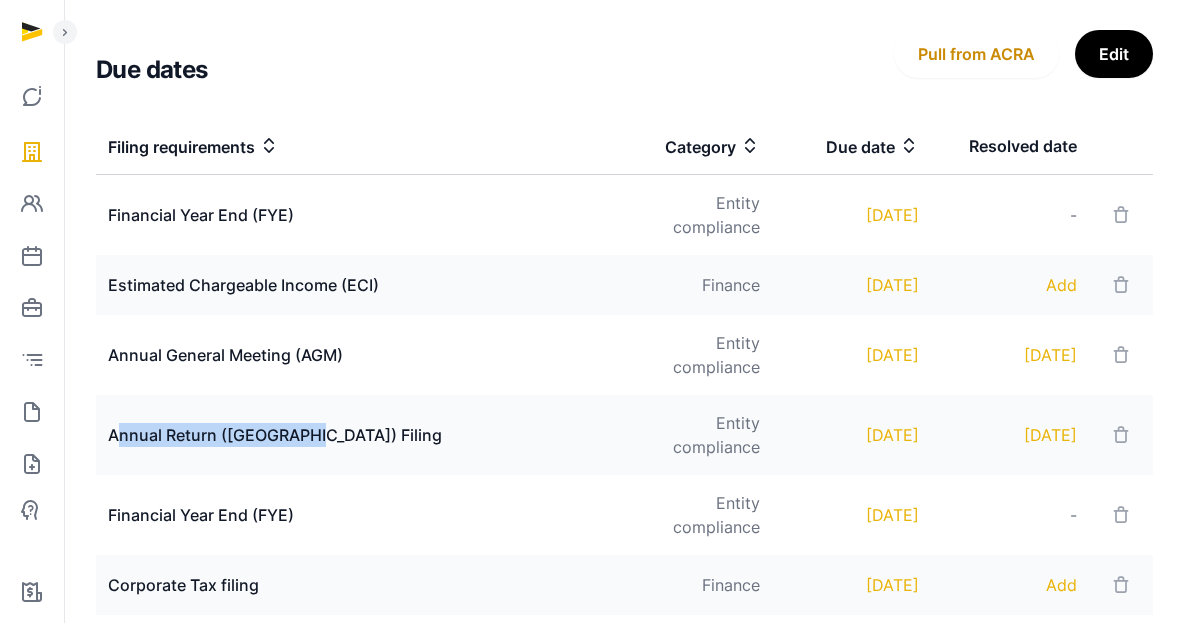 drag, startPoint x: 118, startPoint y: 385, endPoint x: 382, endPoint y: 386, distance: 264.0019 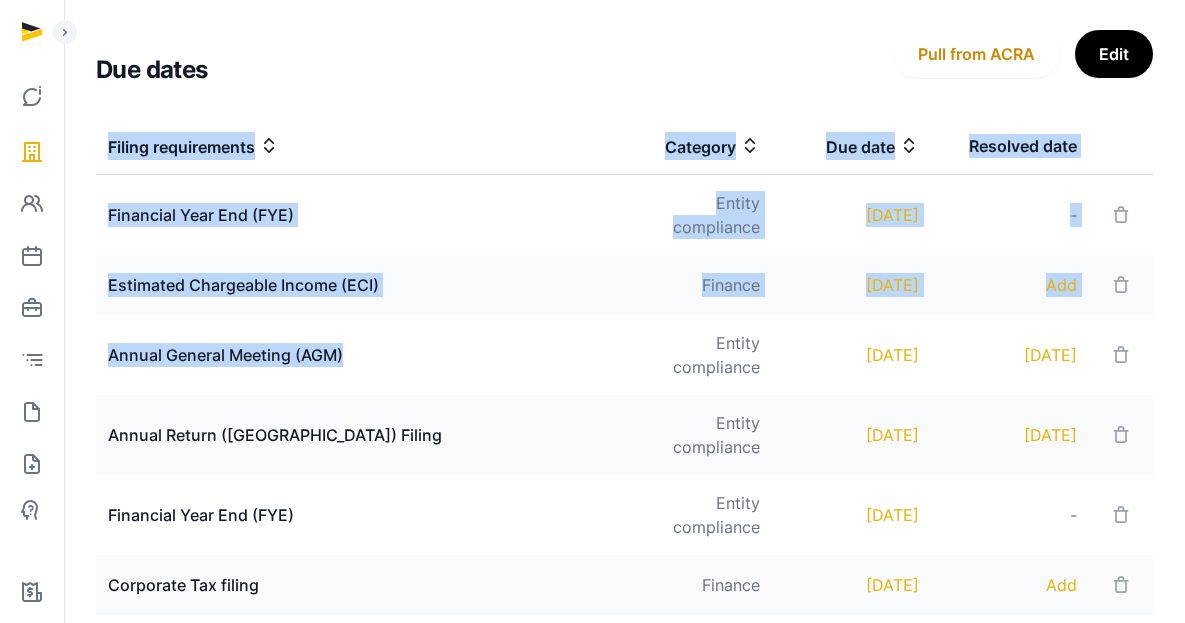 drag, startPoint x: 89, startPoint y: 321, endPoint x: 369, endPoint y: 323, distance: 280.00714 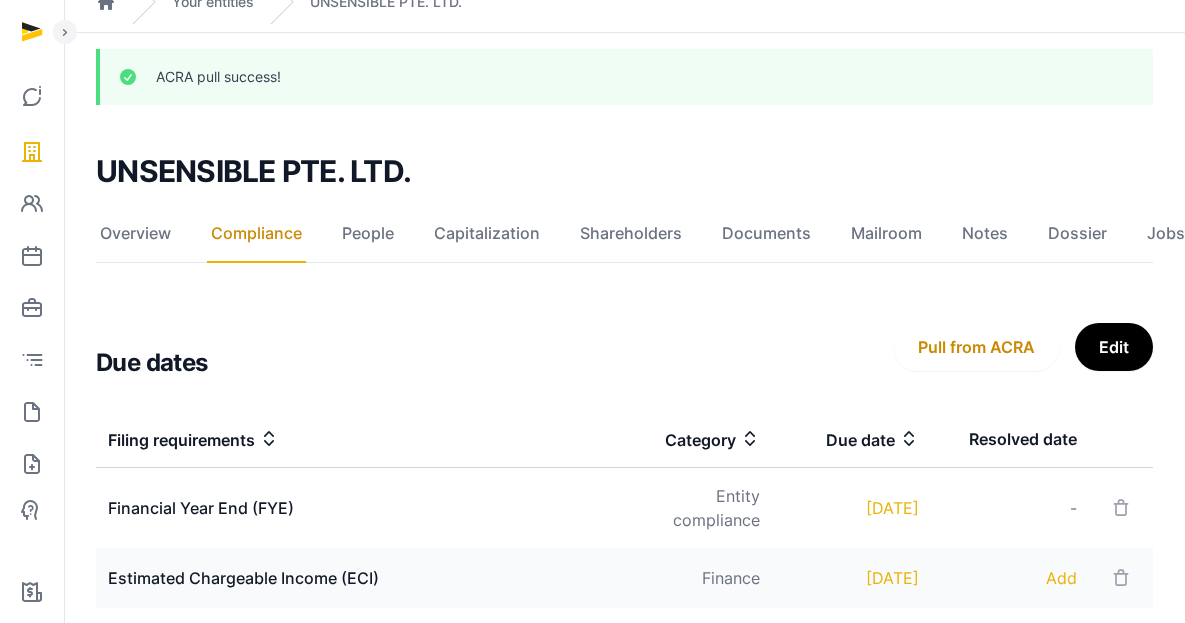 scroll, scrollTop: 71, scrollLeft: 0, axis: vertical 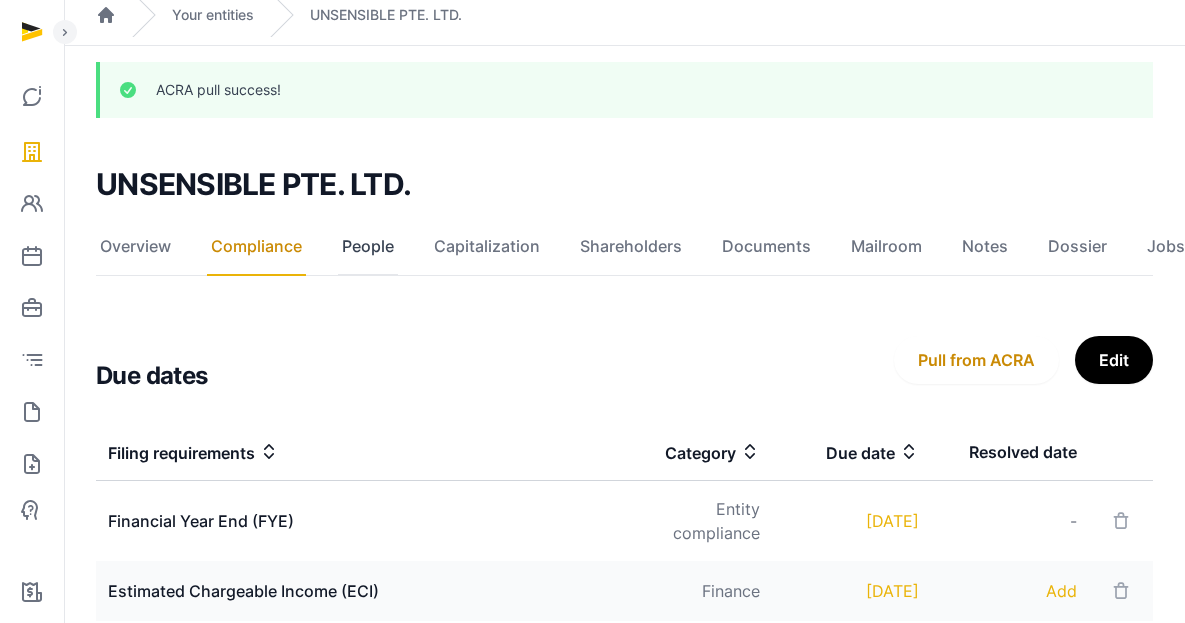 click on "People" 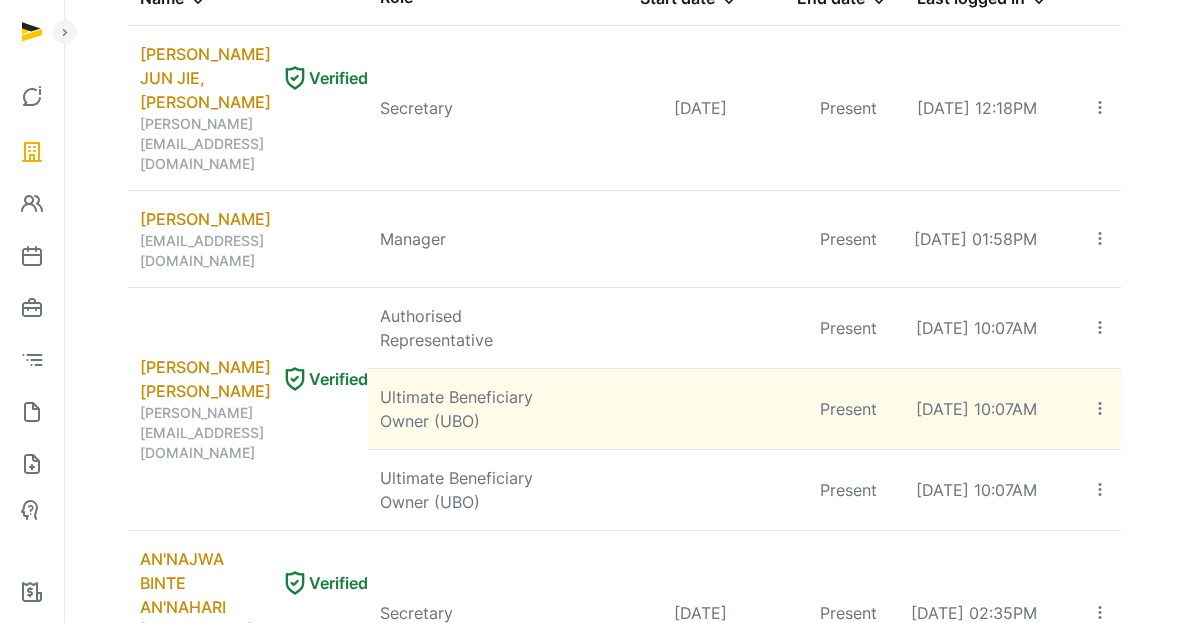scroll, scrollTop: 415, scrollLeft: 0, axis: vertical 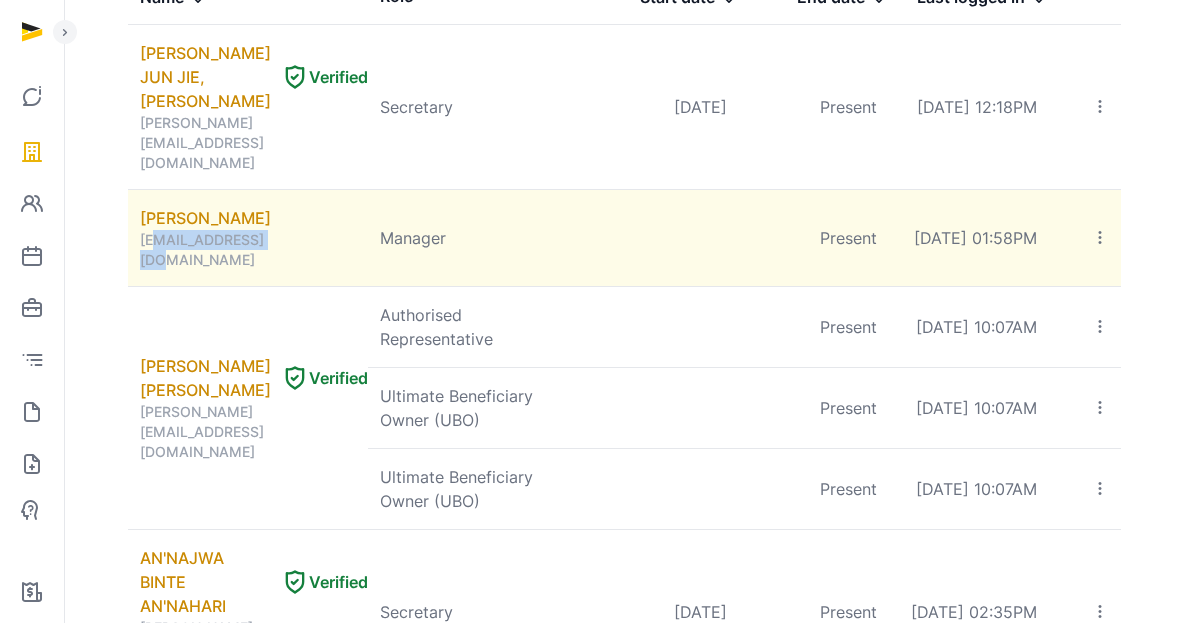 drag, startPoint x: 162, startPoint y: 184, endPoint x: 291, endPoint y: 184, distance: 129 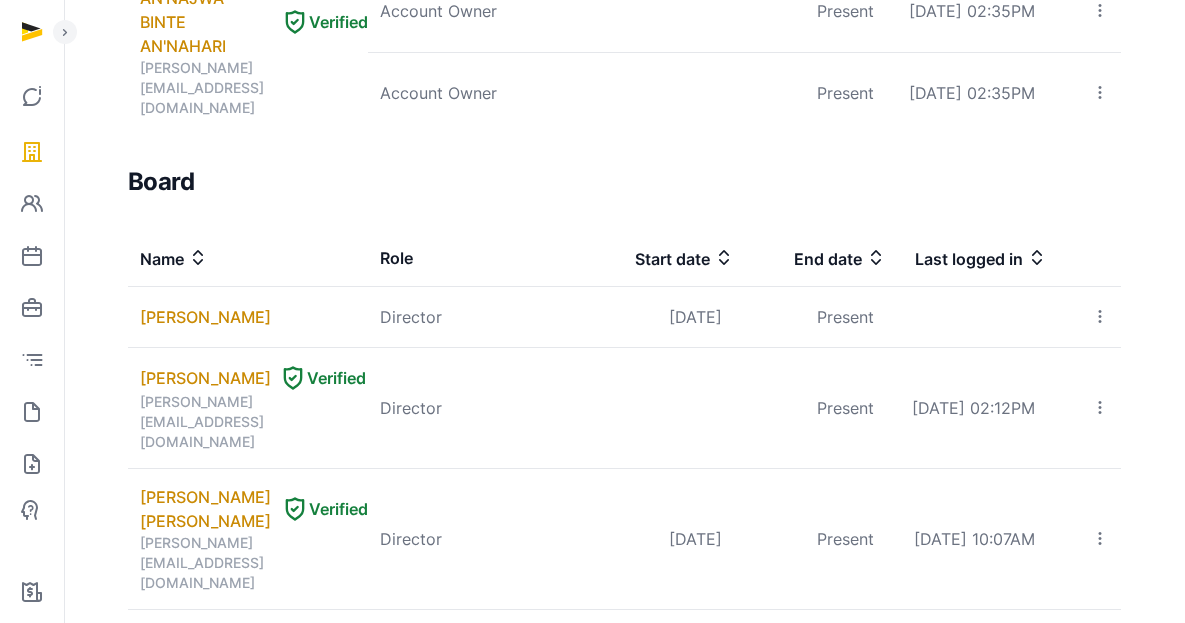 scroll, scrollTop: 1357, scrollLeft: 0, axis: vertical 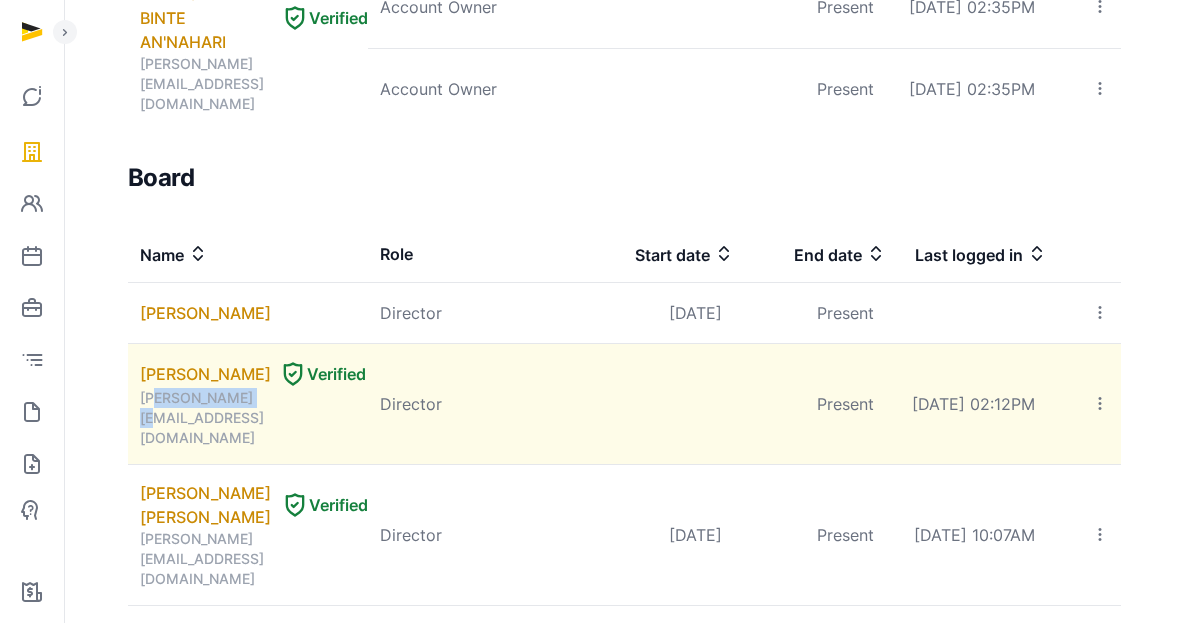 drag, startPoint x: 149, startPoint y: 295, endPoint x: 254, endPoint y: 301, distance: 105.17129 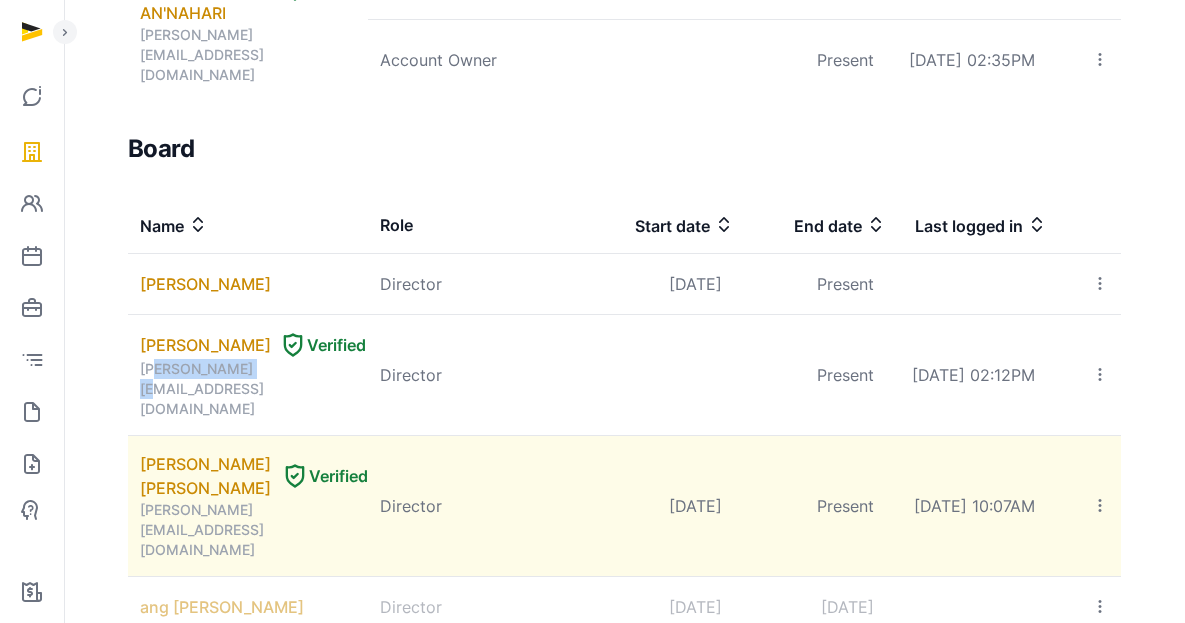 scroll, scrollTop: 1398, scrollLeft: 0, axis: vertical 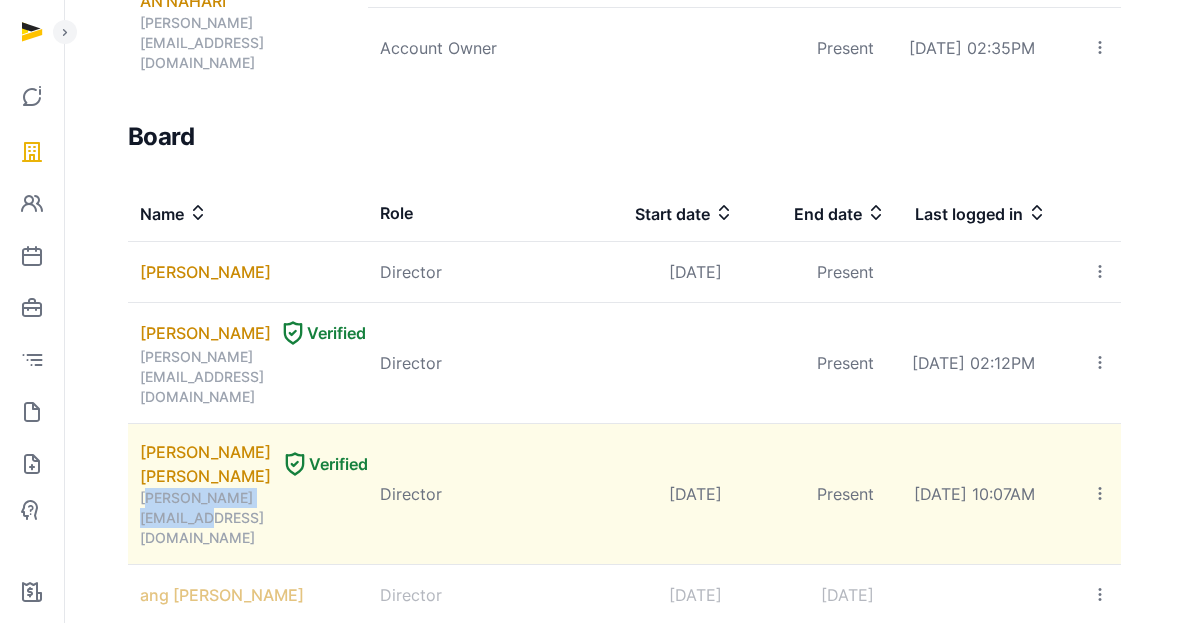 drag, startPoint x: 146, startPoint y: 359, endPoint x: 307, endPoint y: 364, distance: 161.07762 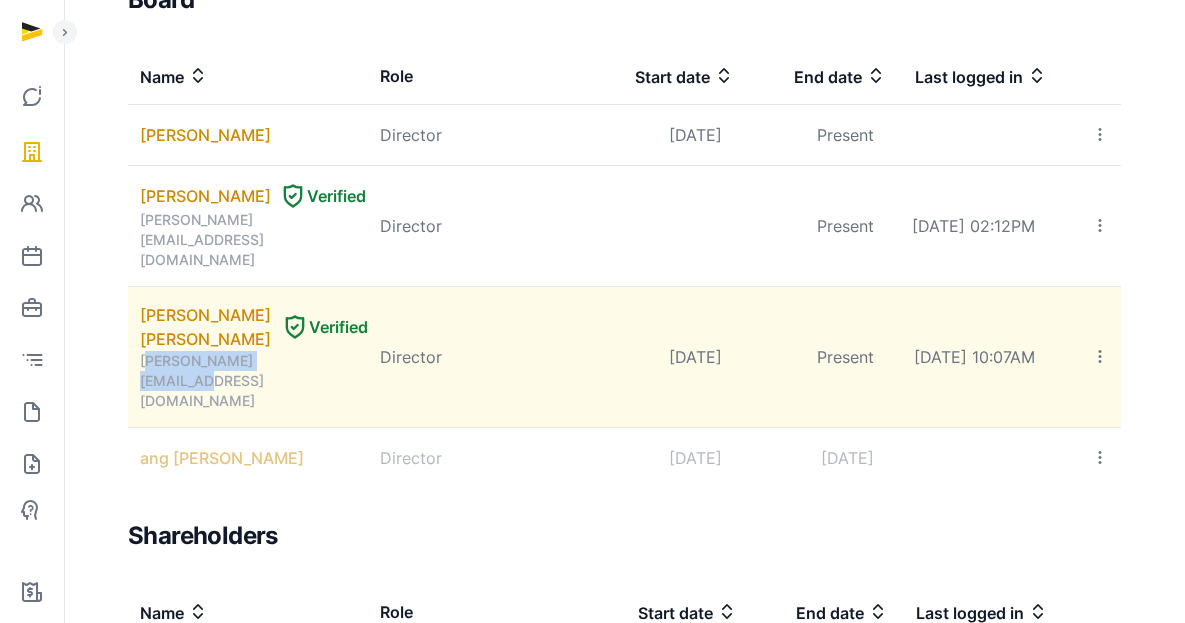 scroll, scrollTop: 1607, scrollLeft: 0, axis: vertical 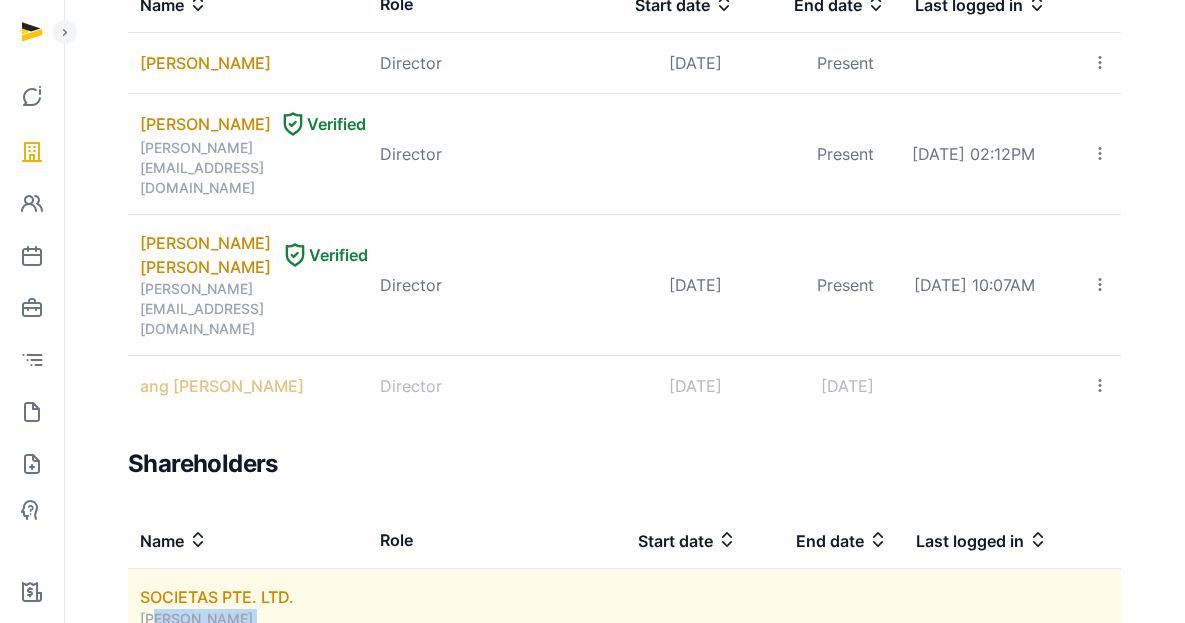 drag, startPoint x: 156, startPoint y: 435, endPoint x: 338, endPoint y: 445, distance: 182.27452 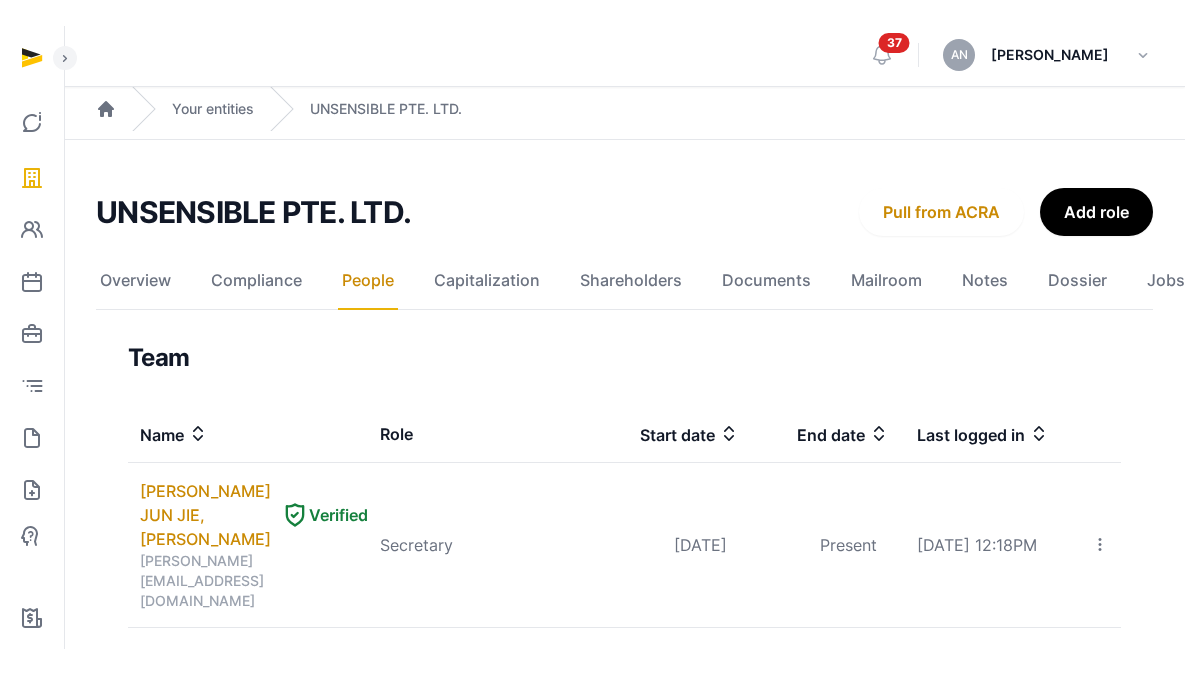 scroll, scrollTop: 4, scrollLeft: 0, axis: vertical 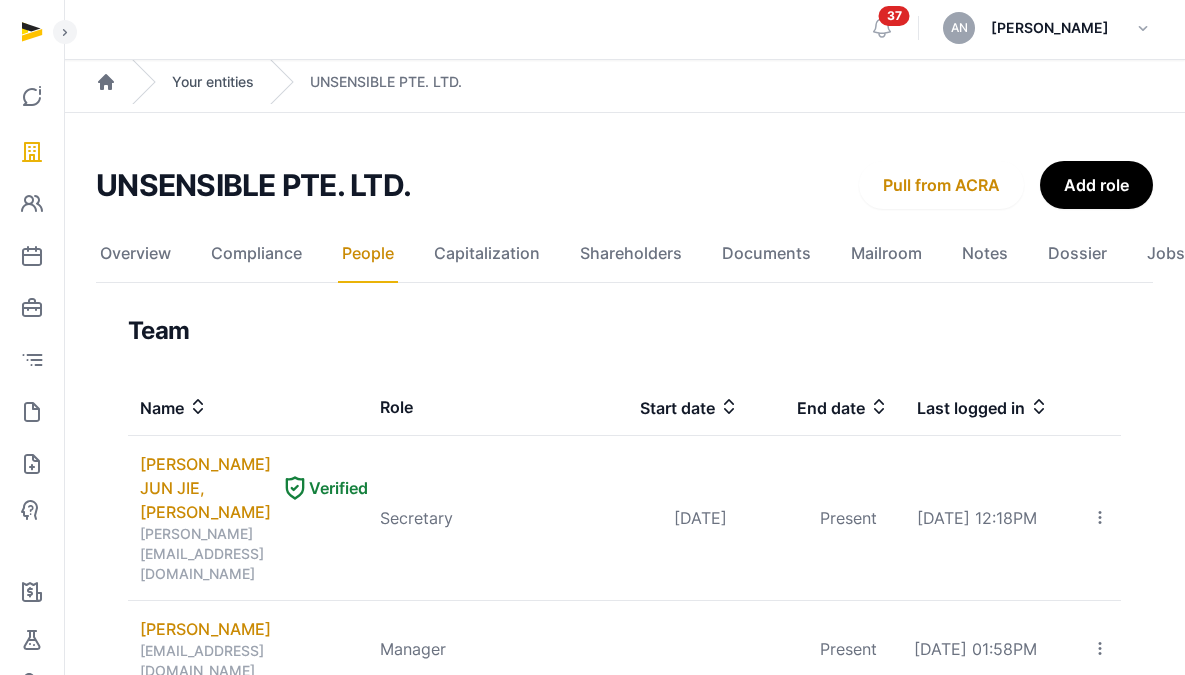 click on "Your entities" at bounding box center (213, 82) 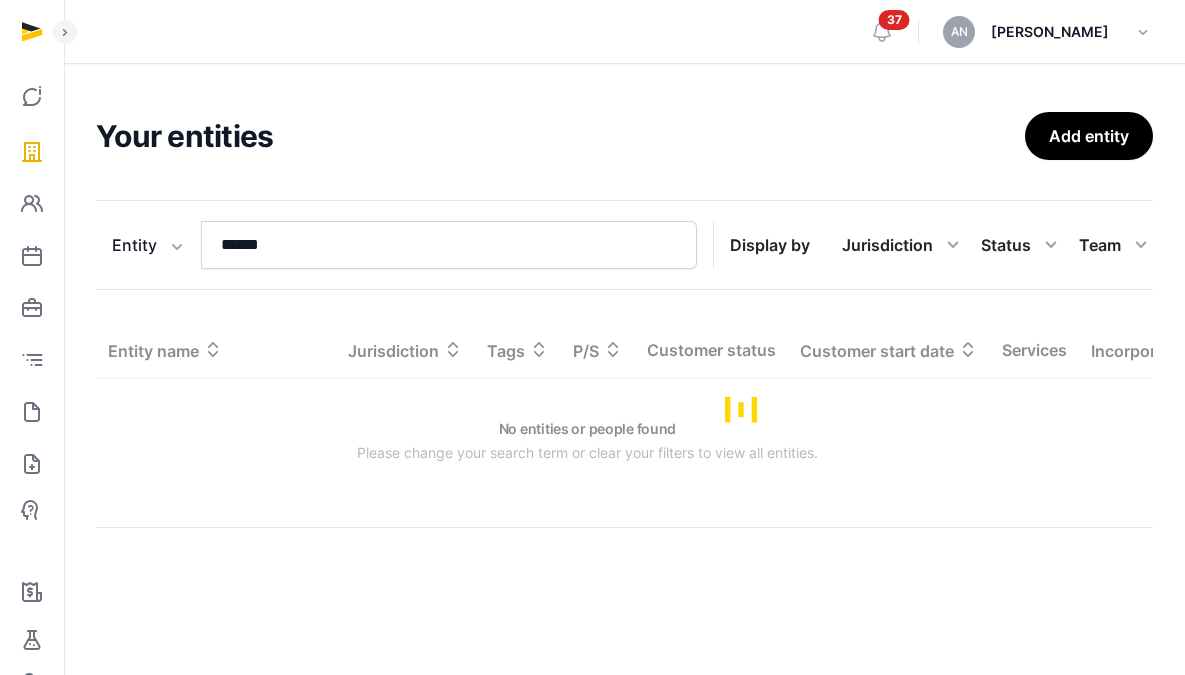scroll, scrollTop: 0, scrollLeft: 0, axis: both 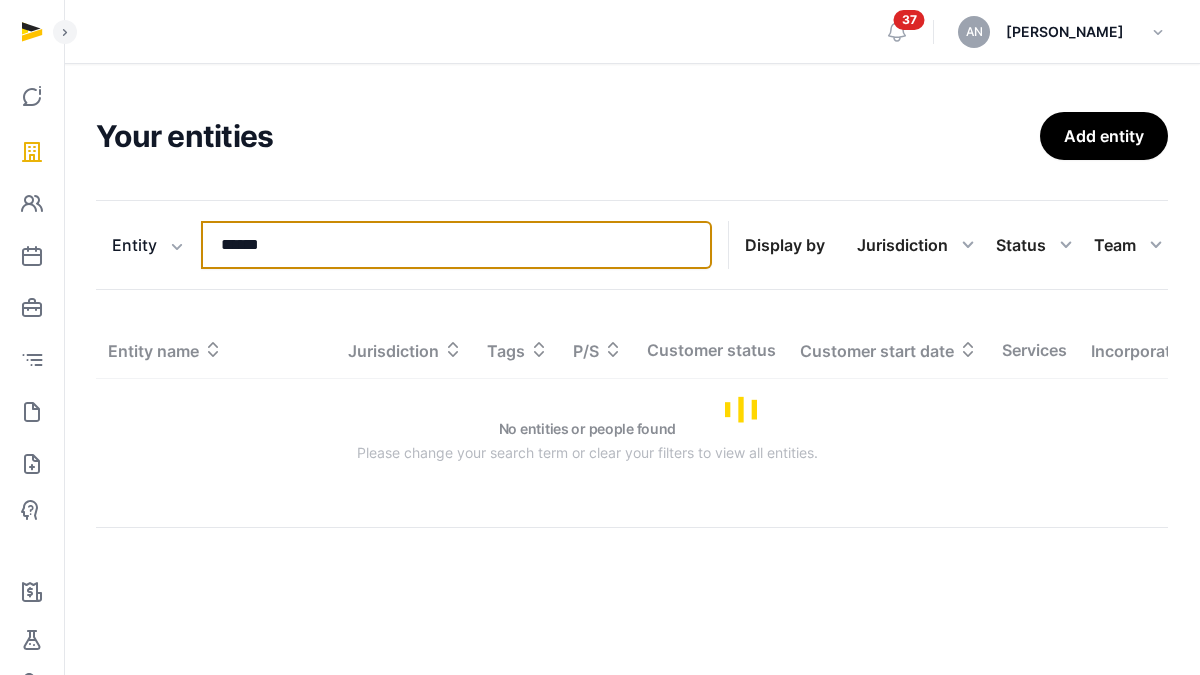 click on "******" at bounding box center [456, 245] 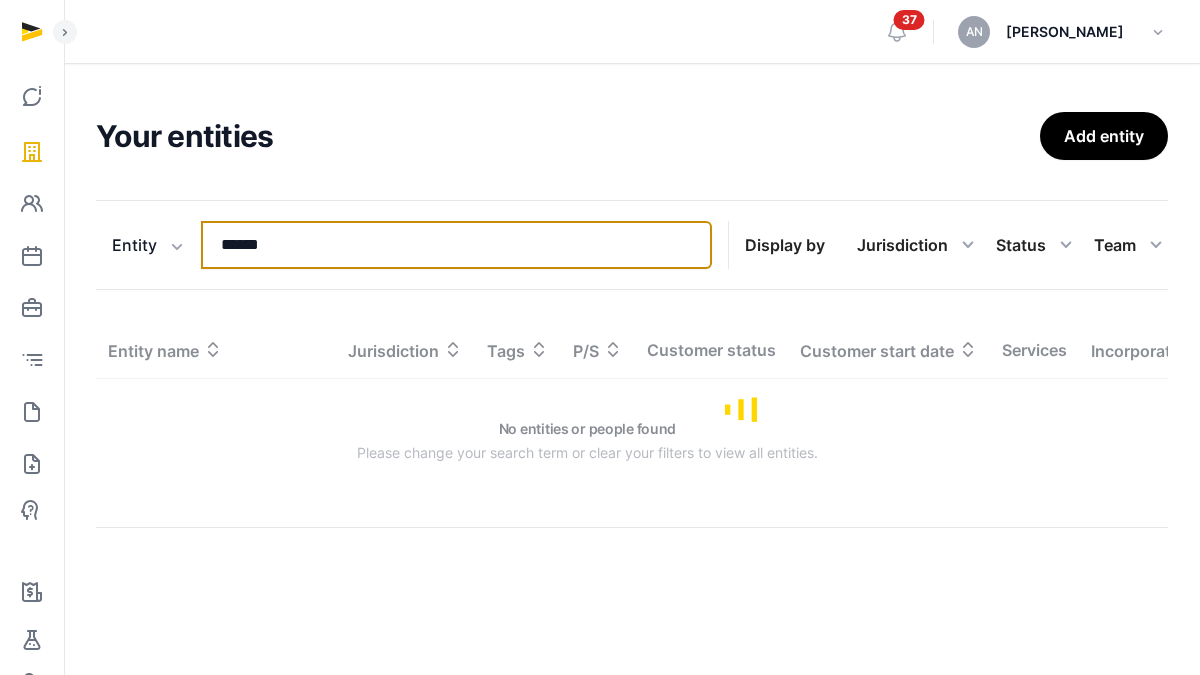 click on "******" at bounding box center (456, 245) 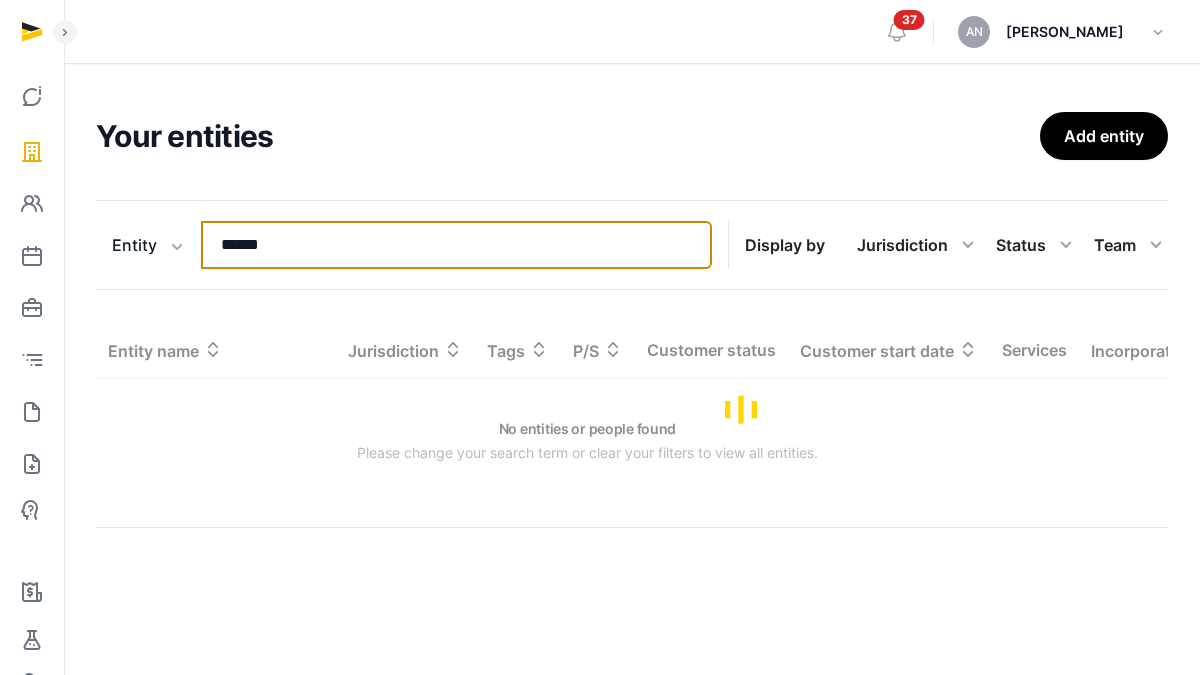 click on "******" at bounding box center (456, 245) 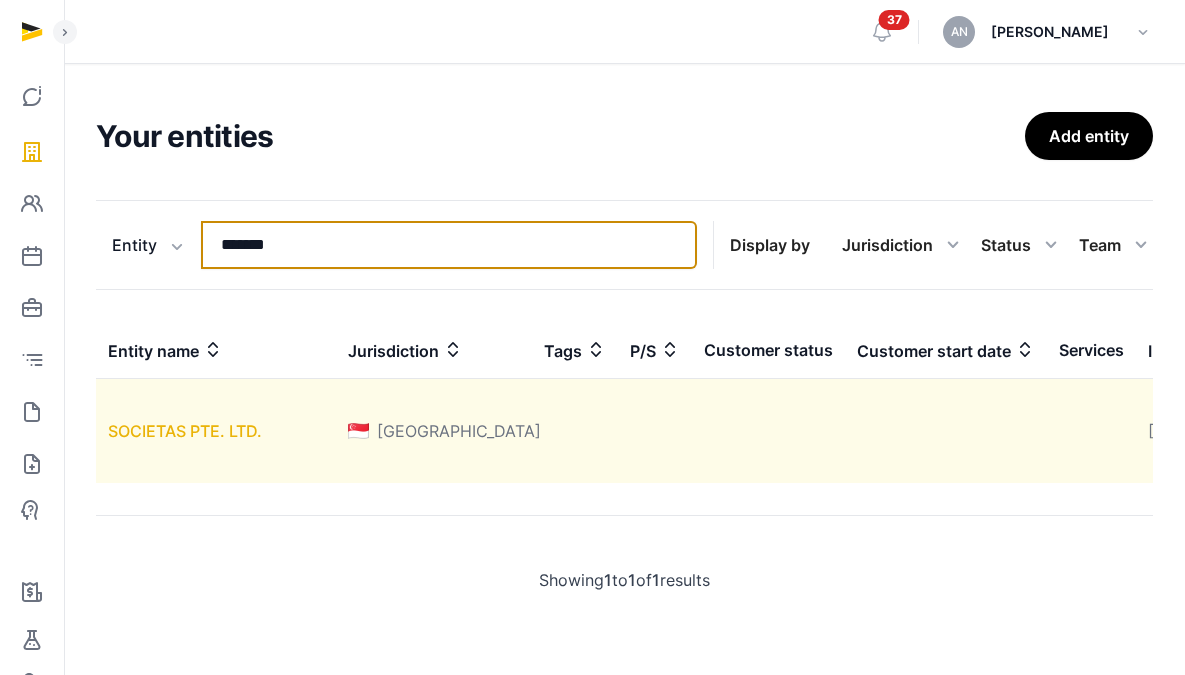 scroll, scrollTop: 52, scrollLeft: 0, axis: vertical 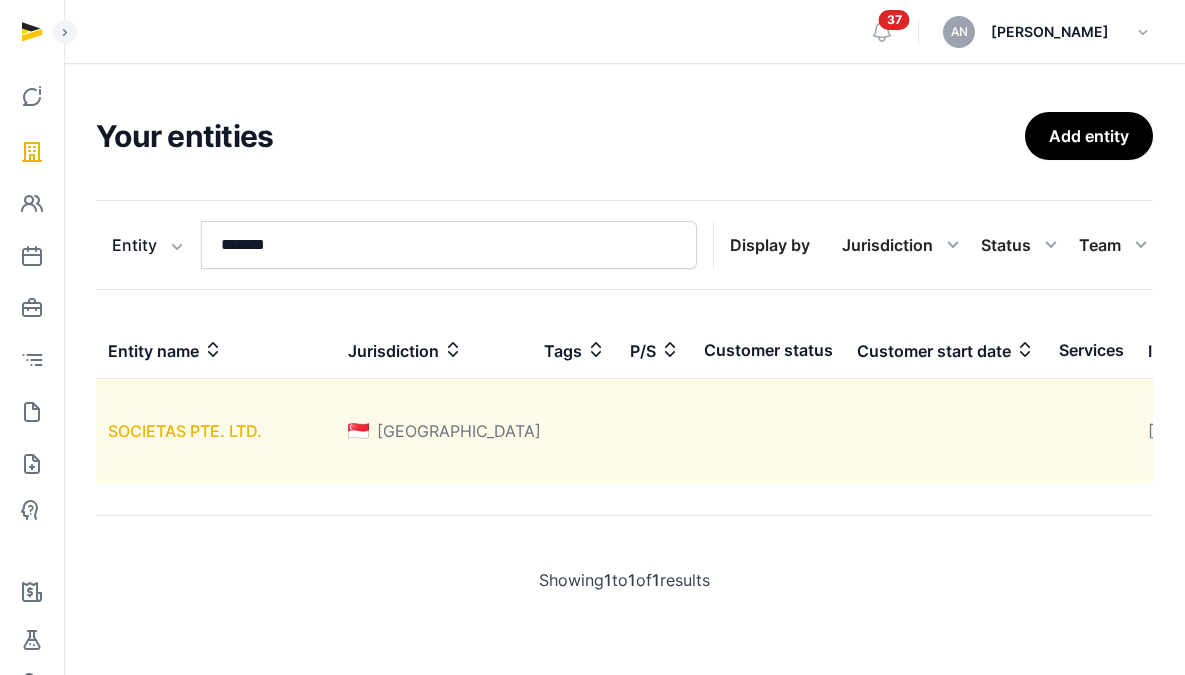 click on "SOCIETAS PTE. LTD." at bounding box center [185, 431] 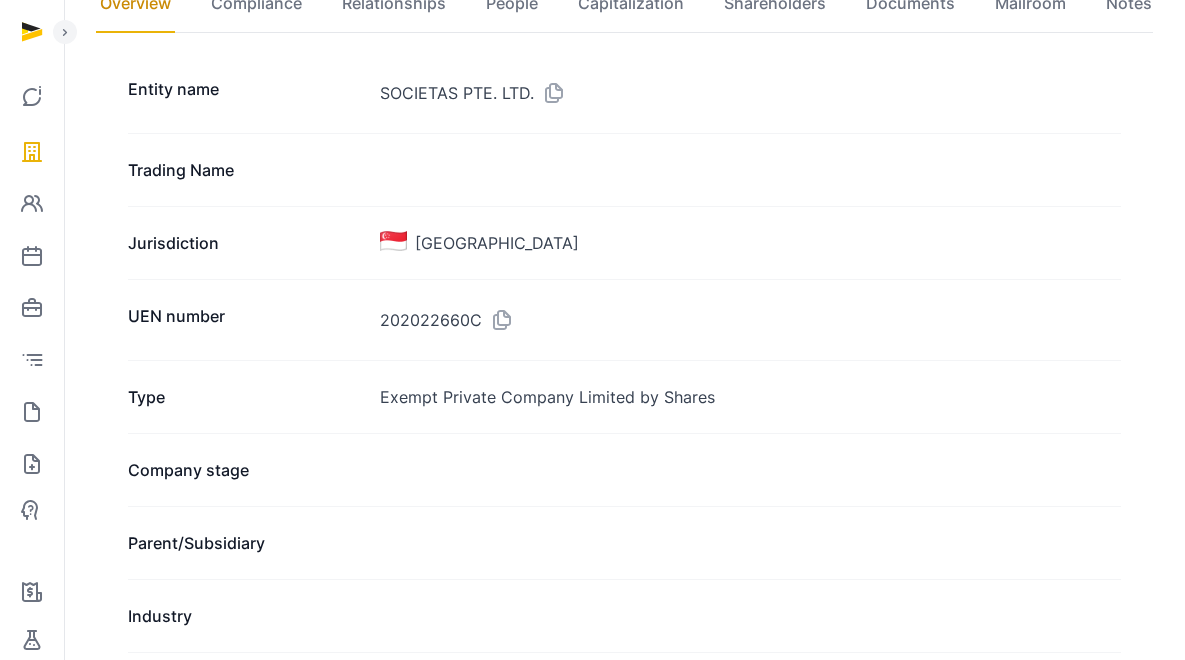 scroll, scrollTop: 0, scrollLeft: 0, axis: both 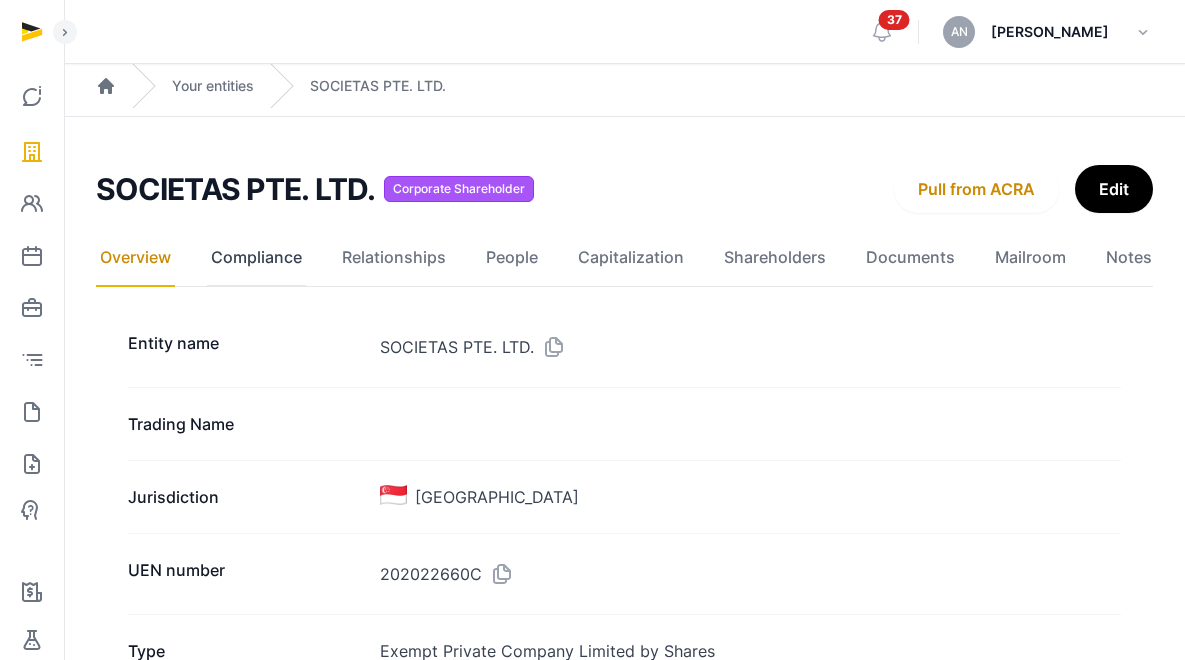 click on "Compliance" 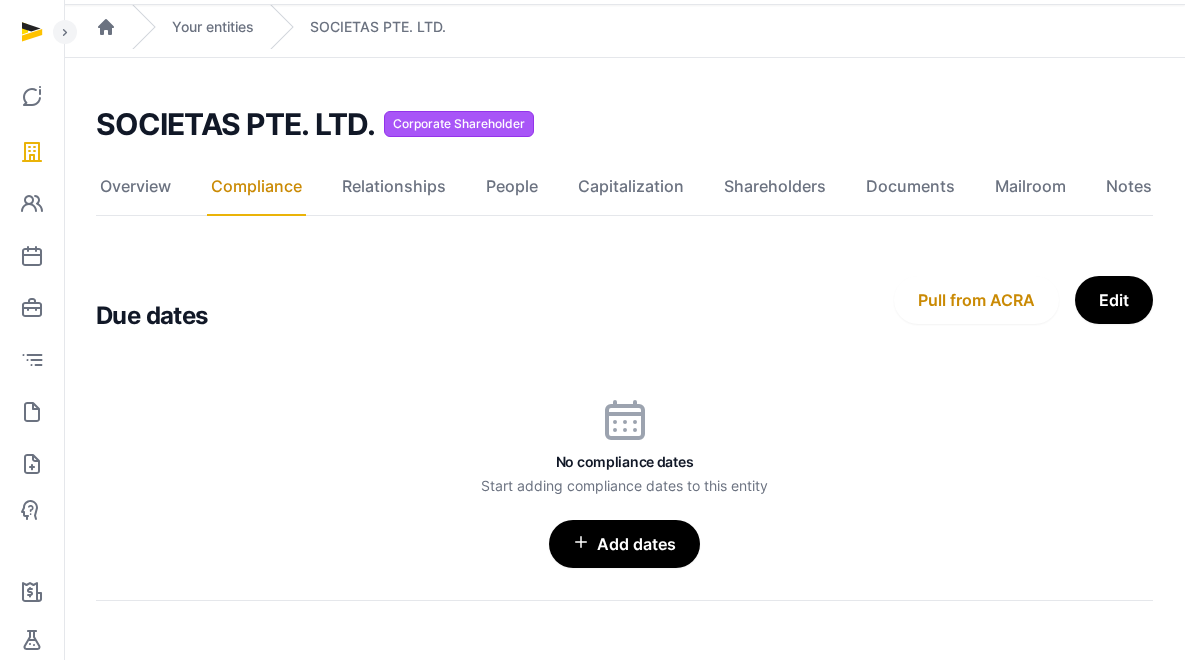 scroll, scrollTop: 72, scrollLeft: 0, axis: vertical 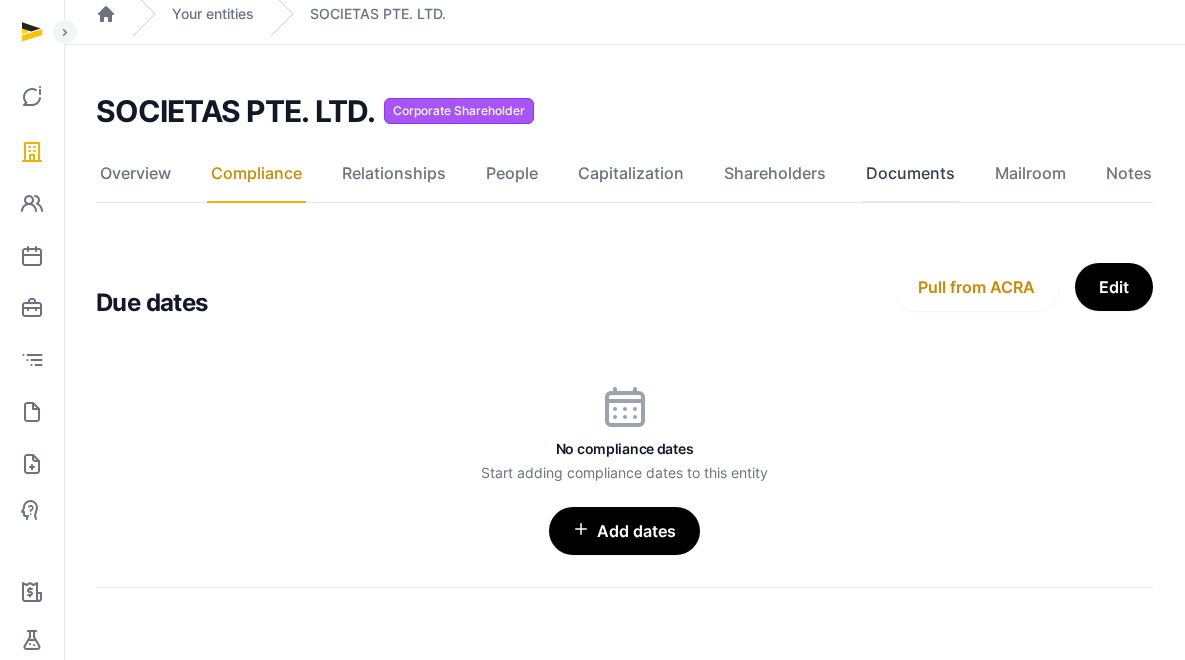 click on "Documents" 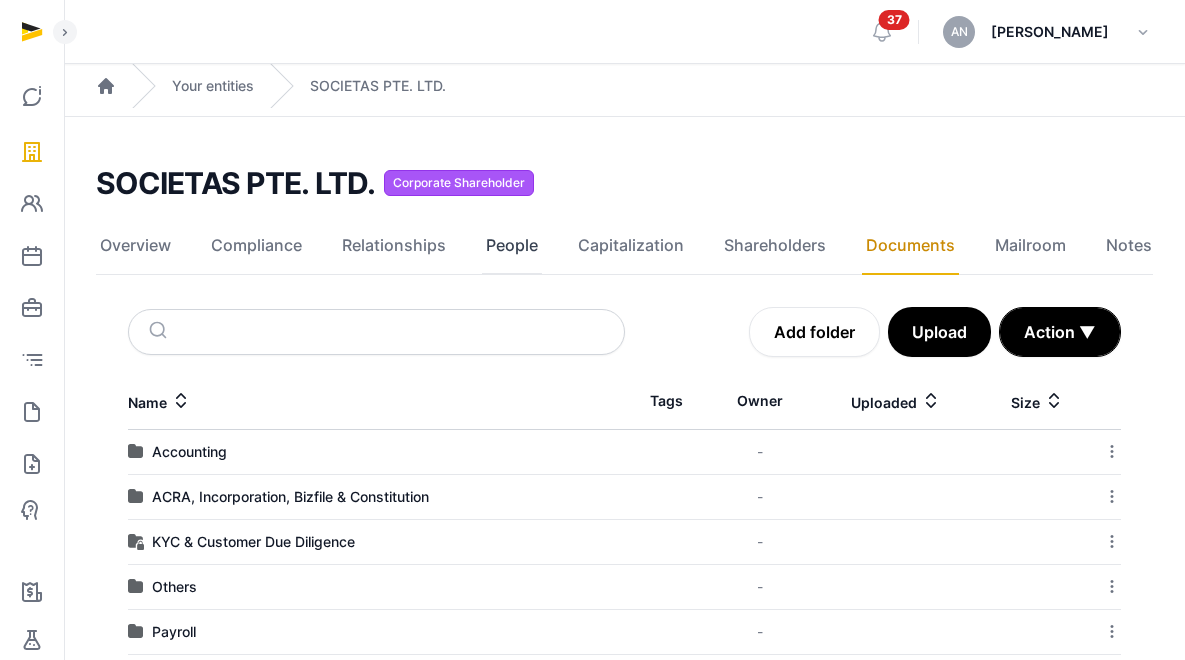 click on "People" 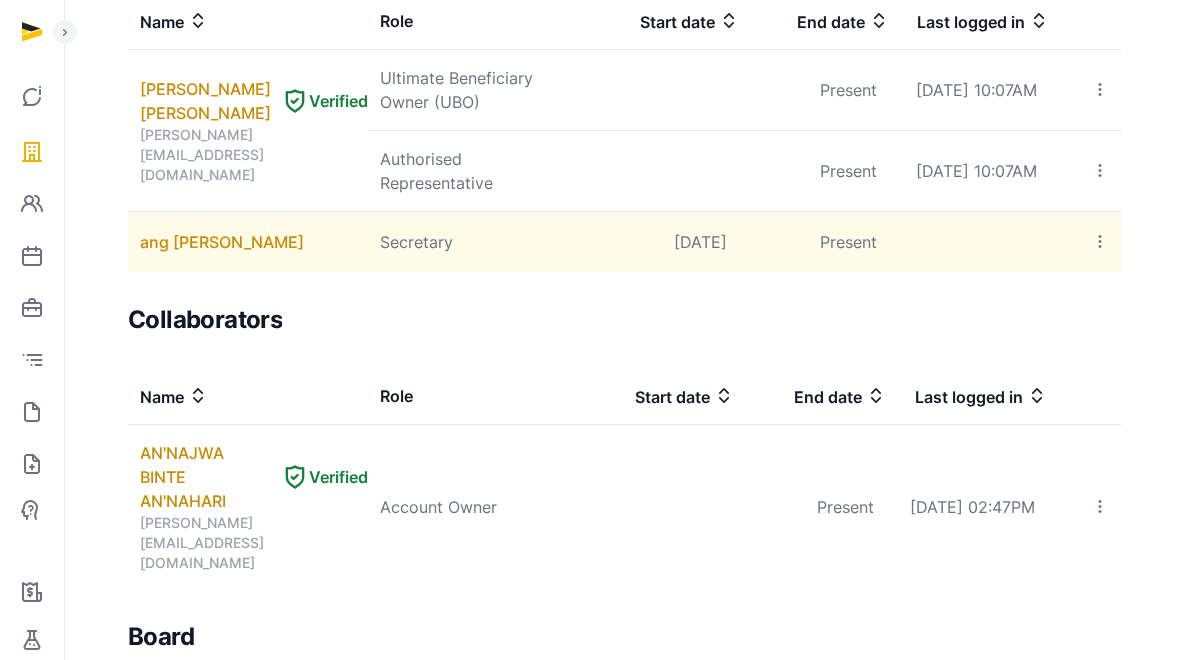 scroll, scrollTop: 421, scrollLeft: 0, axis: vertical 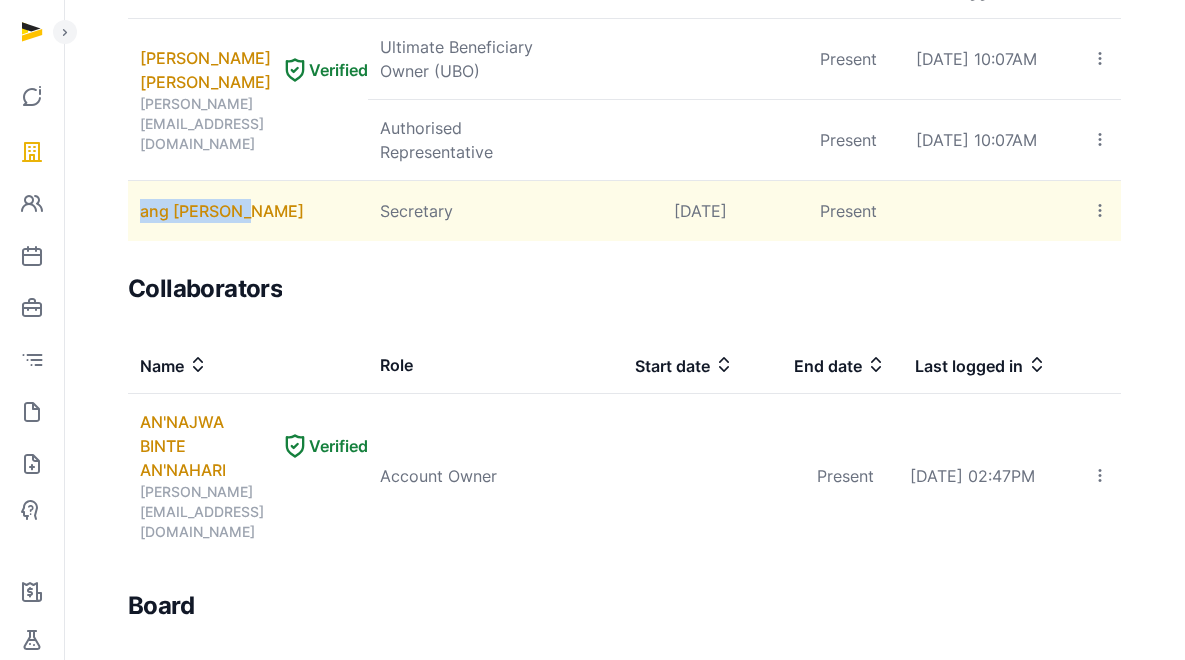 drag, startPoint x: 274, startPoint y: 212, endPoint x: 135, endPoint y: 213, distance: 139.0036 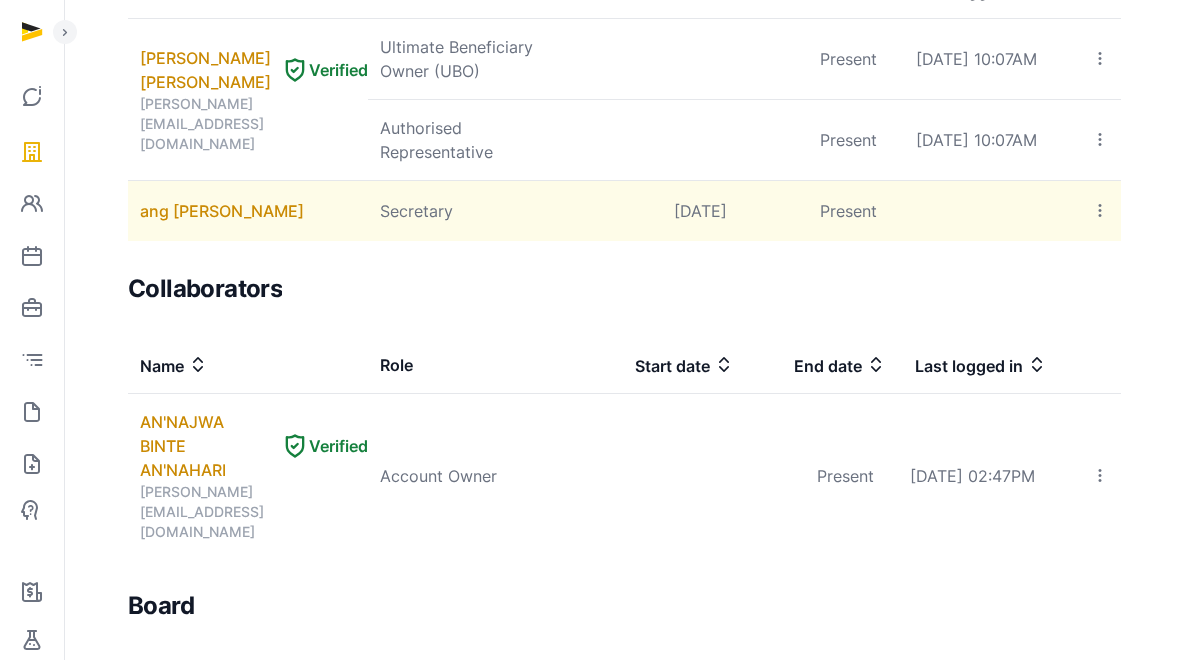click on "ang [PERSON_NAME]" at bounding box center [248, 211] 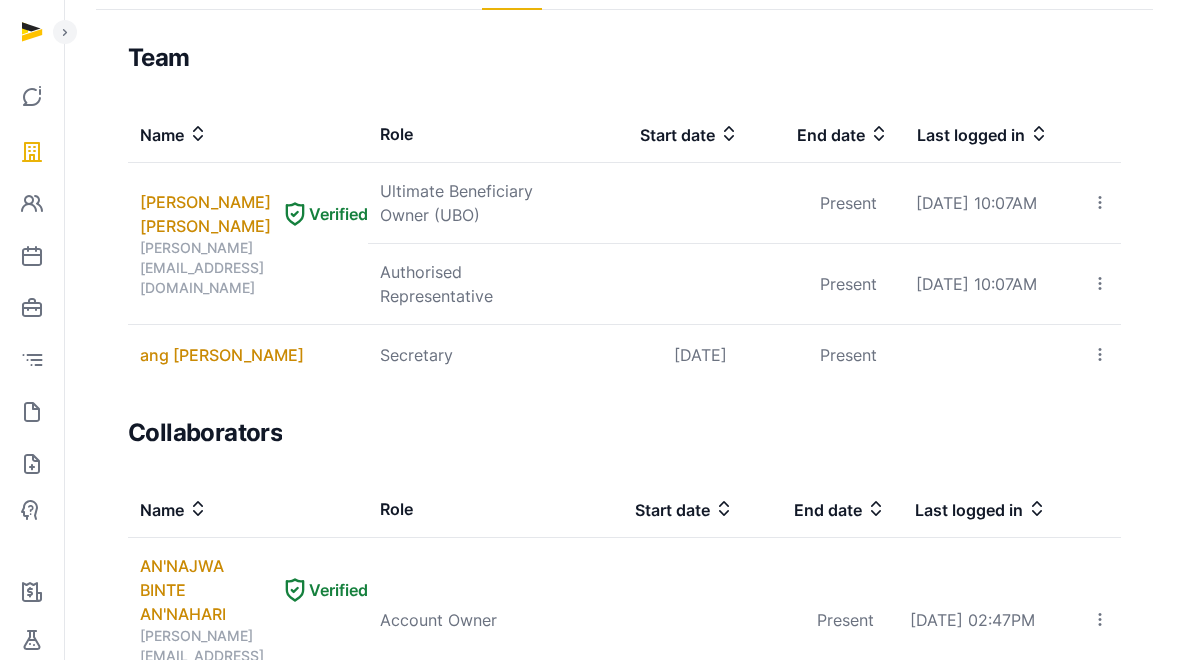 scroll, scrollTop: 199, scrollLeft: 0, axis: vertical 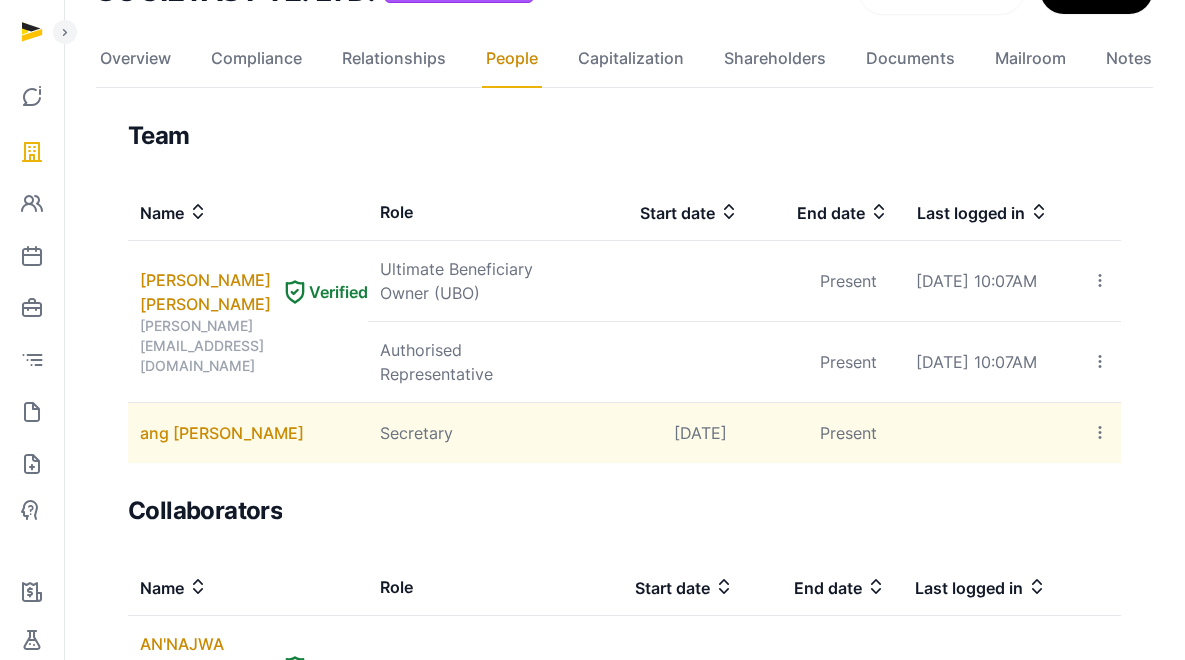 click on "Secretary" at bounding box center [478, 433] 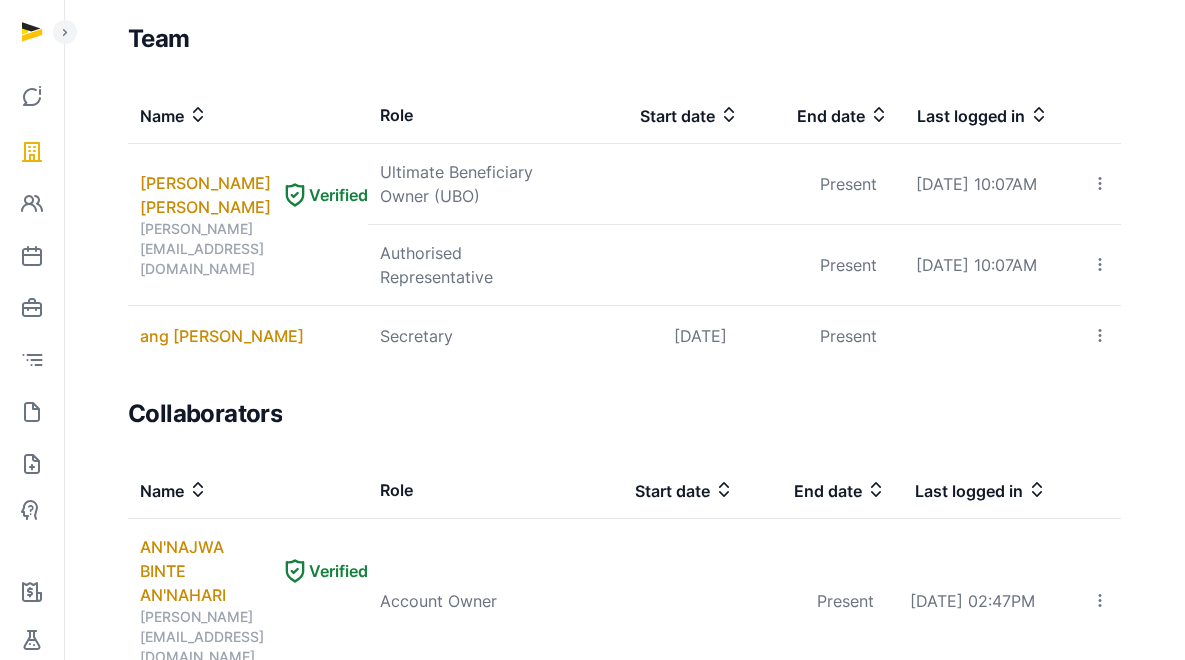 scroll, scrollTop: 0, scrollLeft: 0, axis: both 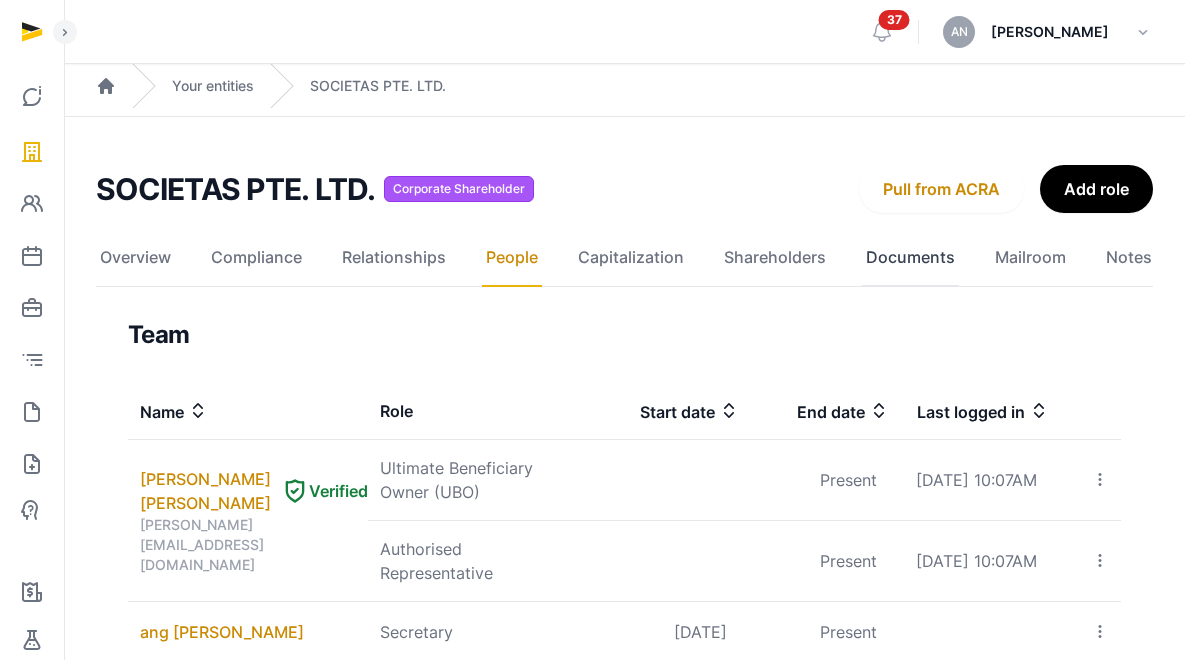 click on "Documents" 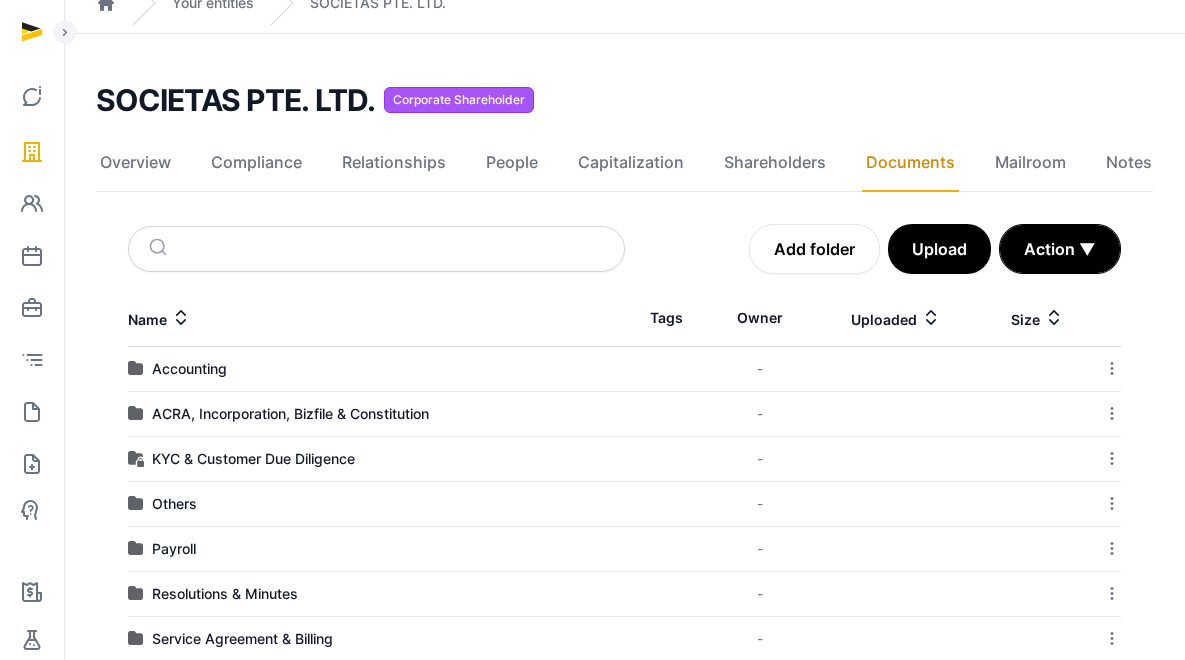 scroll, scrollTop: 0, scrollLeft: 0, axis: both 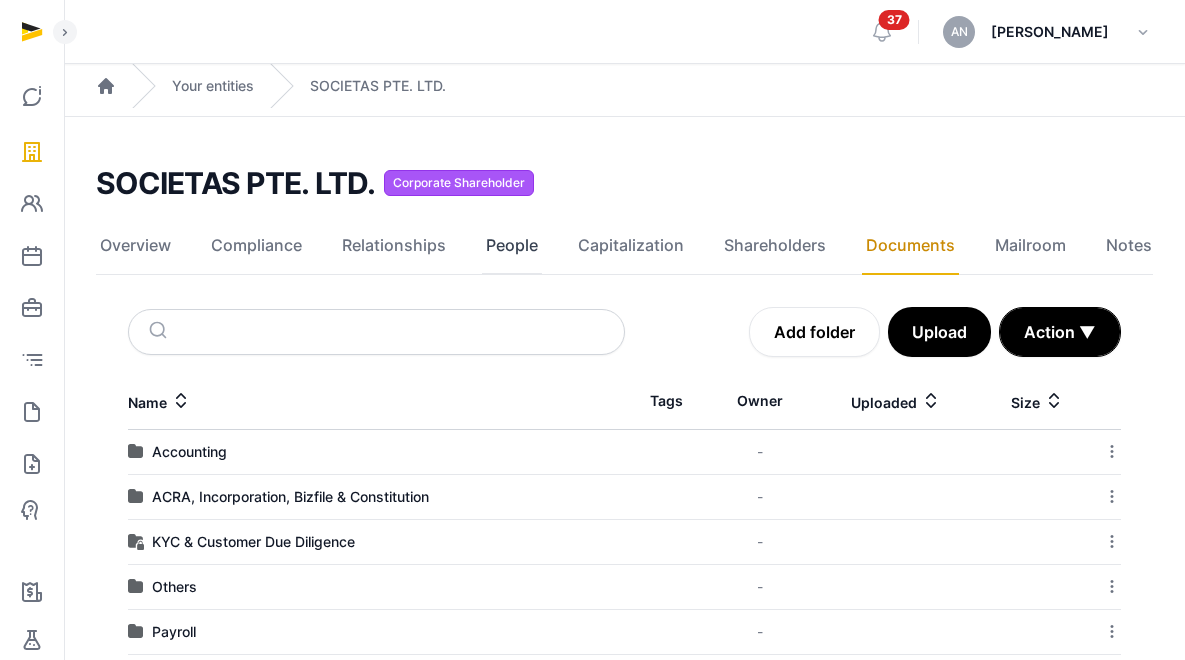click on "People" 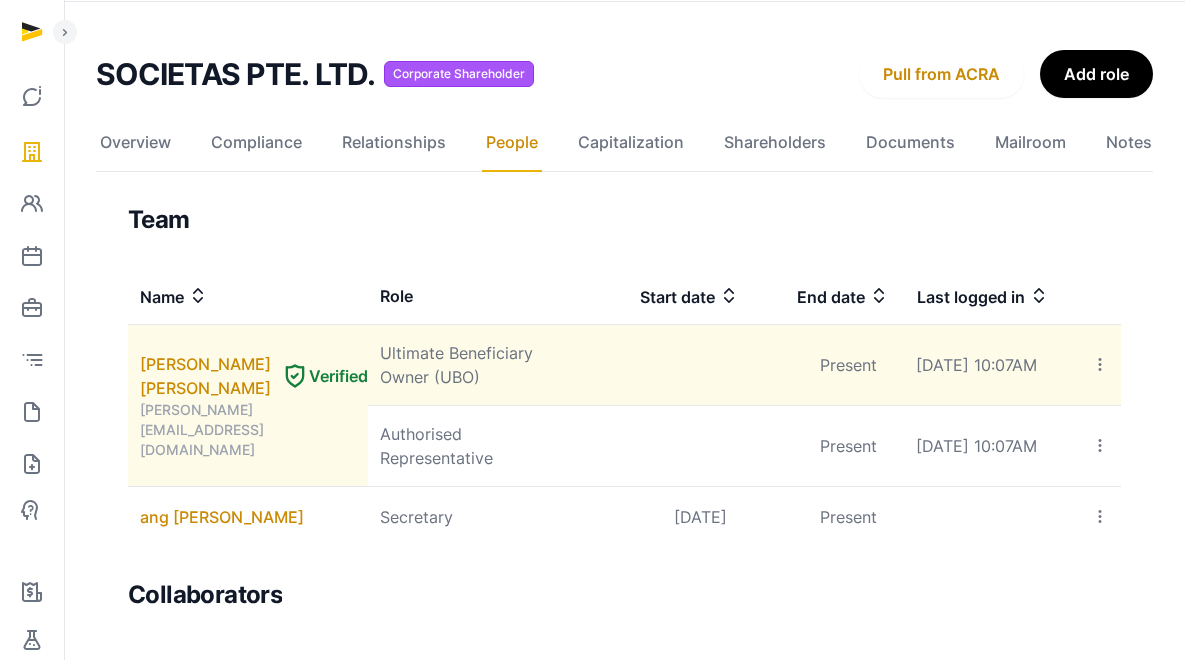 scroll, scrollTop: 138, scrollLeft: 0, axis: vertical 